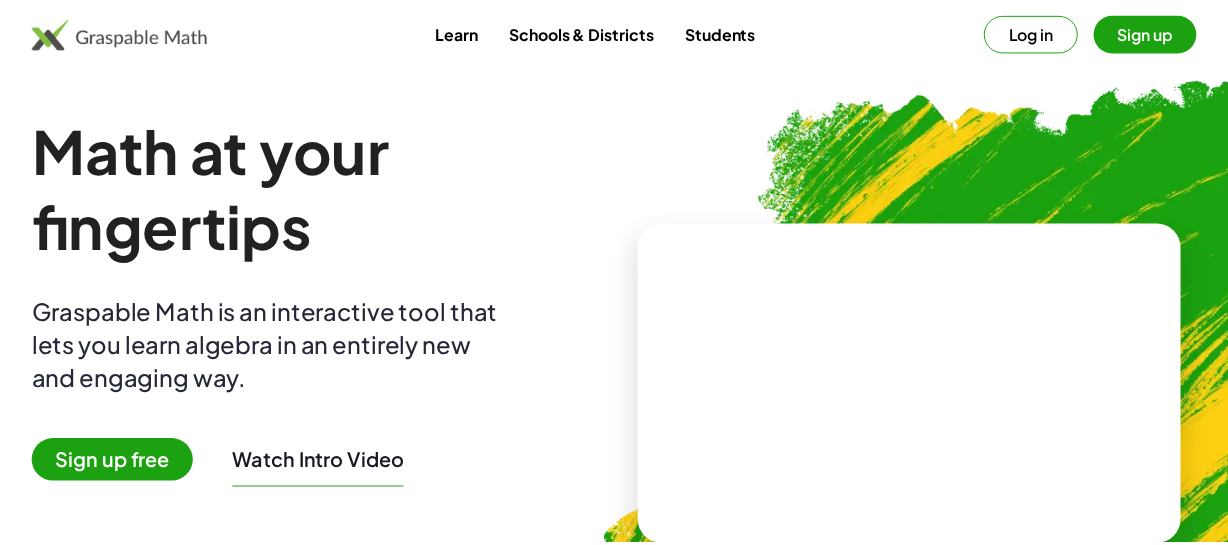 scroll, scrollTop: 0, scrollLeft: 0, axis: both 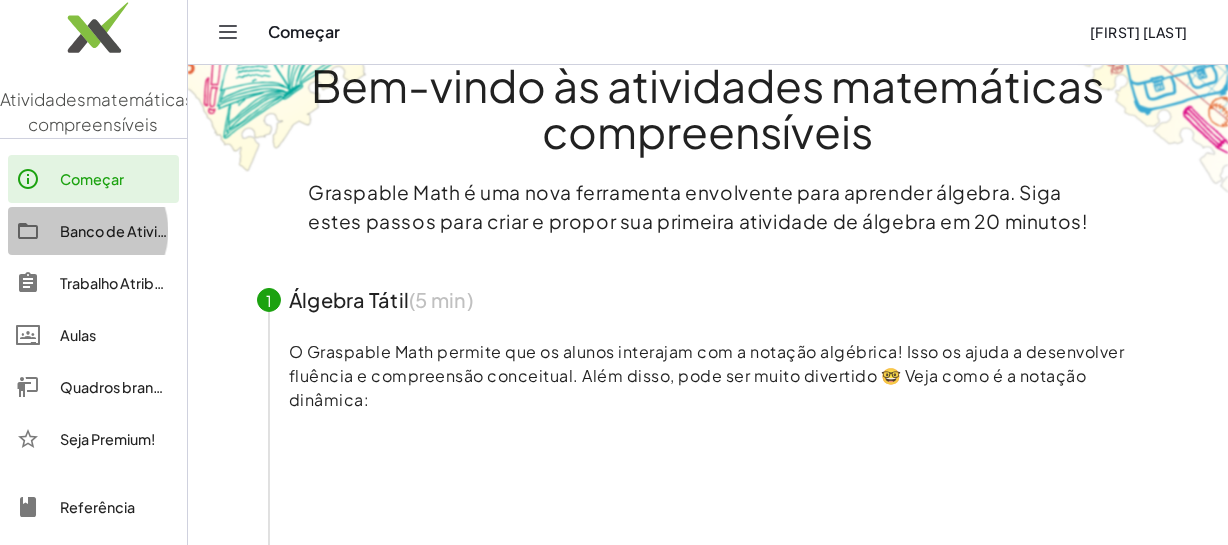 click on "Banco de Atividades" at bounding box center (130, 231) 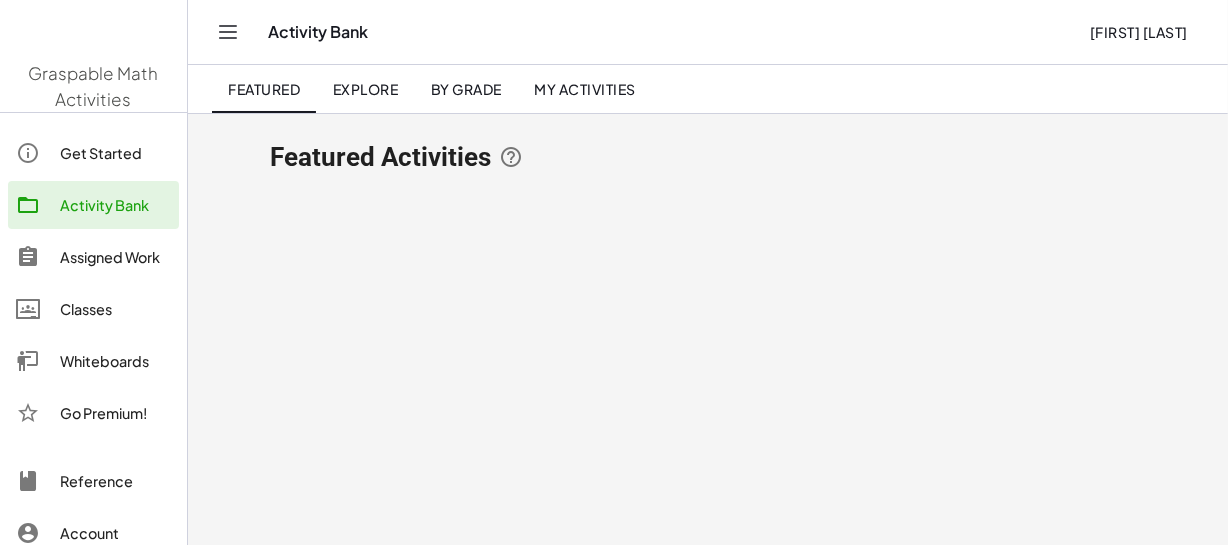 scroll, scrollTop: 0, scrollLeft: 0, axis: both 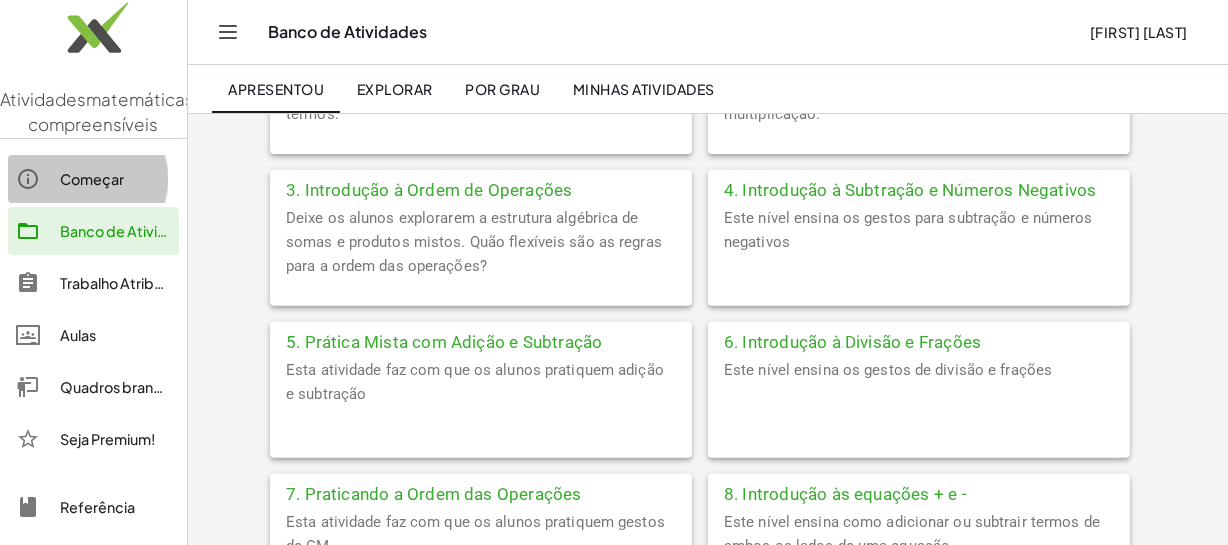 click on "Começar" 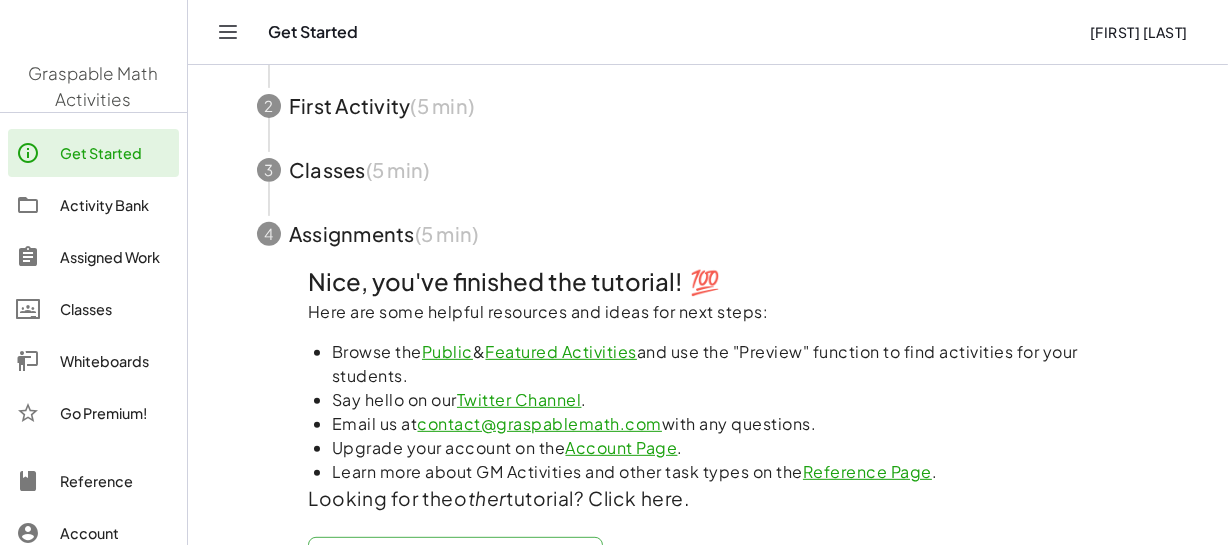 scroll, scrollTop: 0, scrollLeft: 0, axis: both 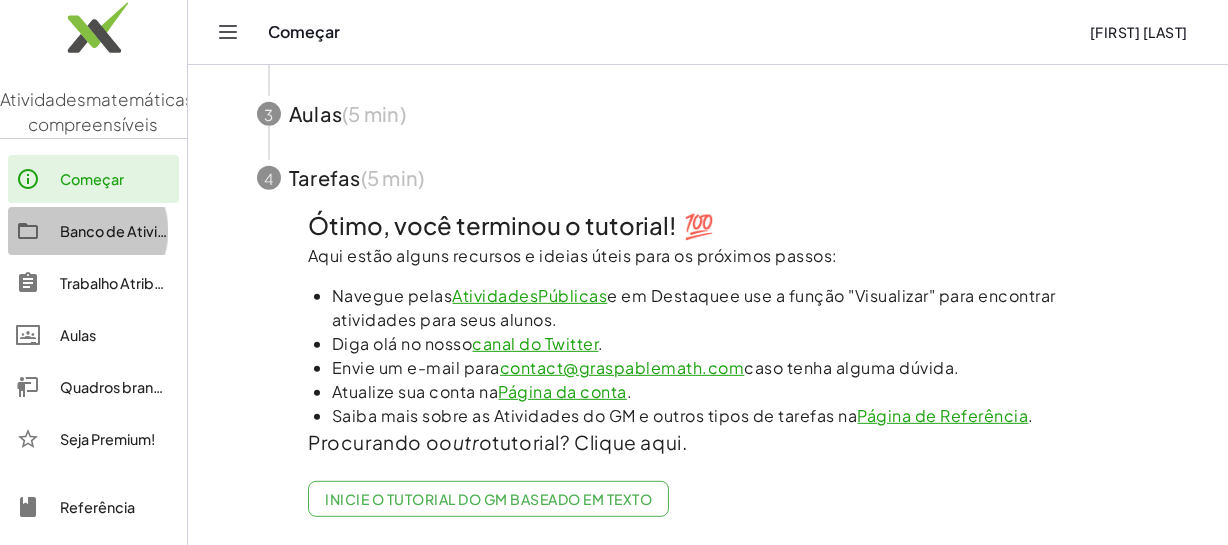 click on "Banco de Atividades" at bounding box center [130, 231] 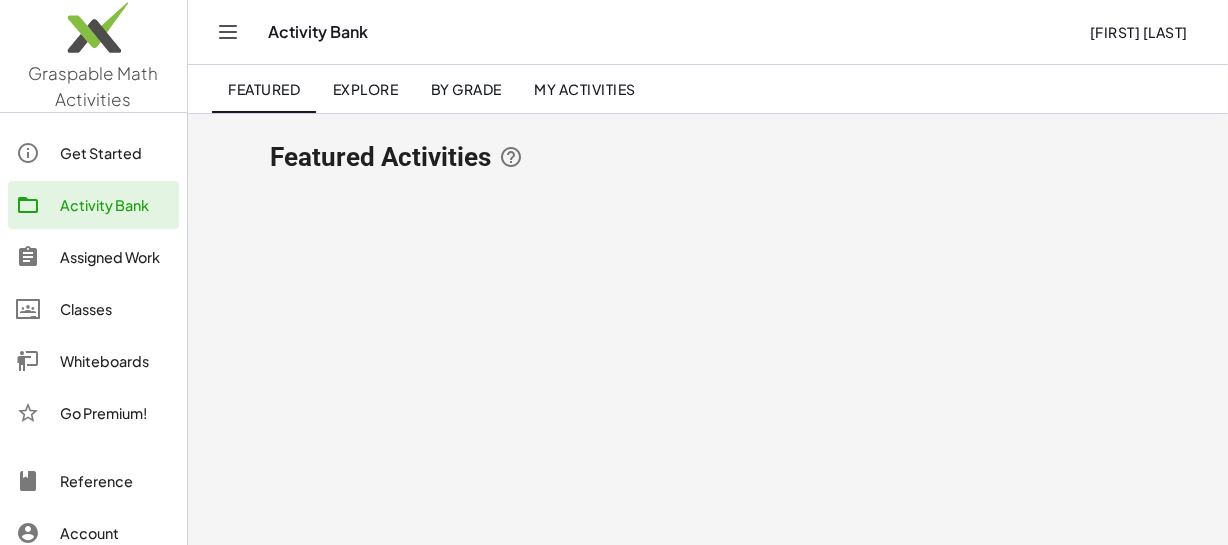 scroll, scrollTop: 0, scrollLeft: 0, axis: both 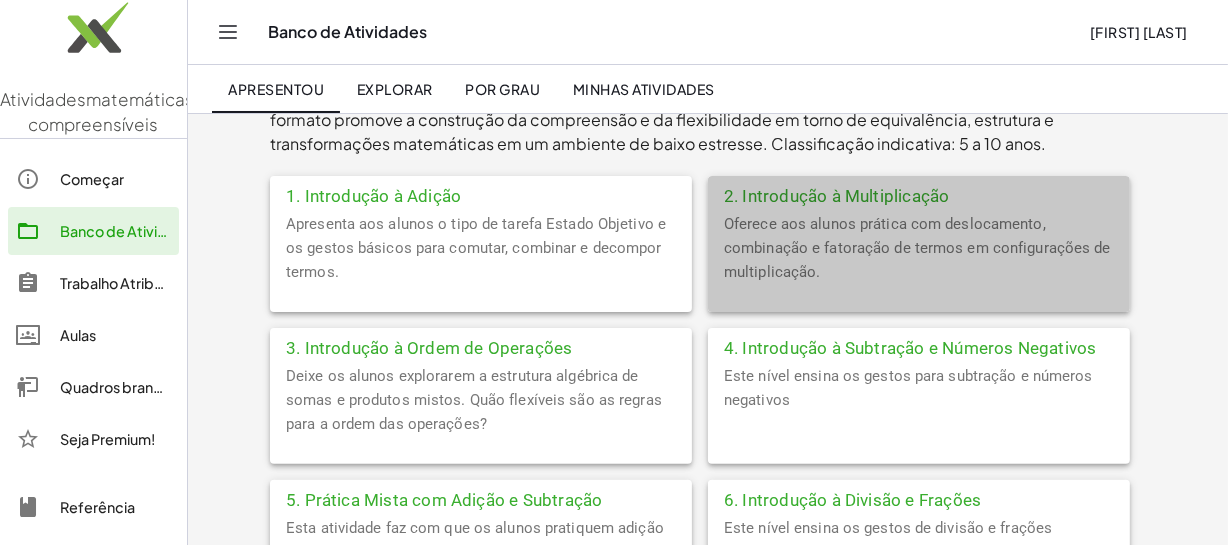 click on "Oferece aos alunos prática com deslocamento, combinação e fatoração de termos em configurações de multiplicação." 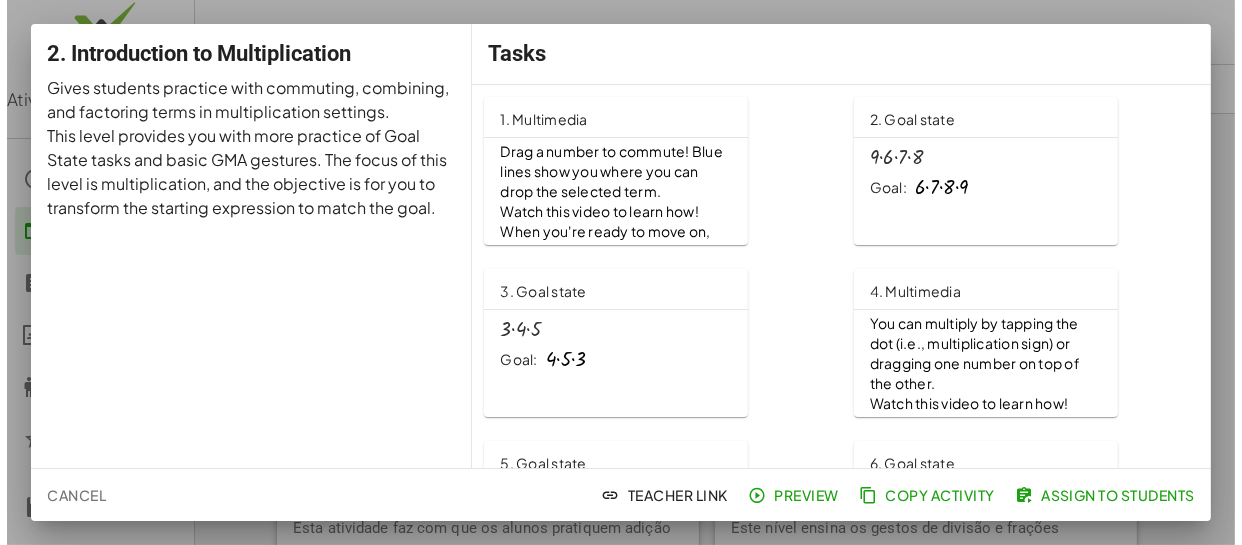scroll, scrollTop: 0, scrollLeft: 0, axis: both 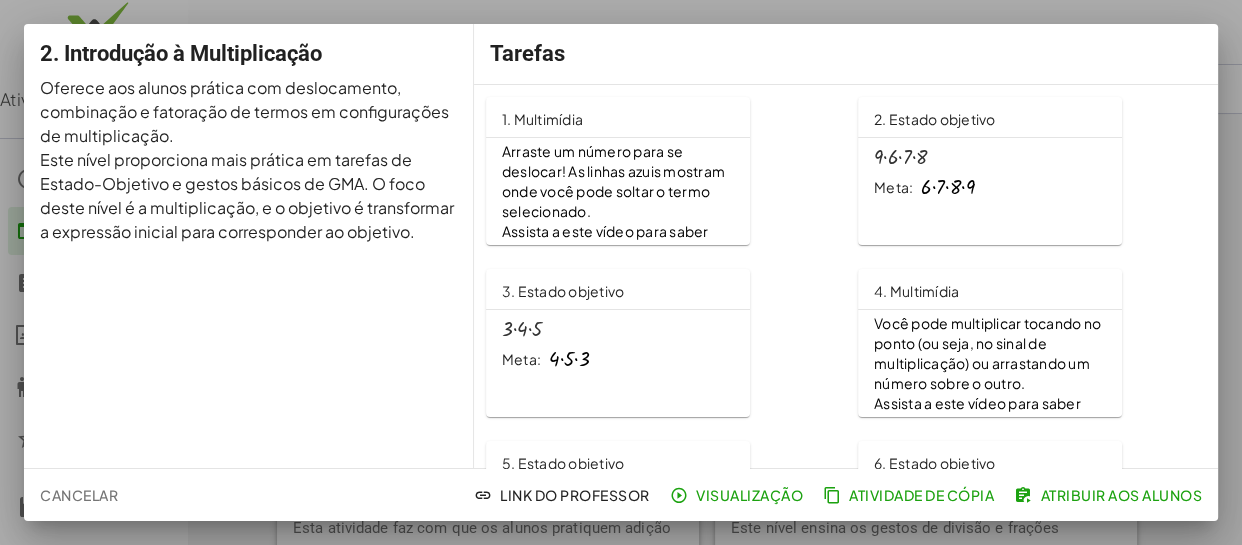 click on "· 9 · 6 · 7 · 8 Meta: · 6 · 7 · 8 · 9" 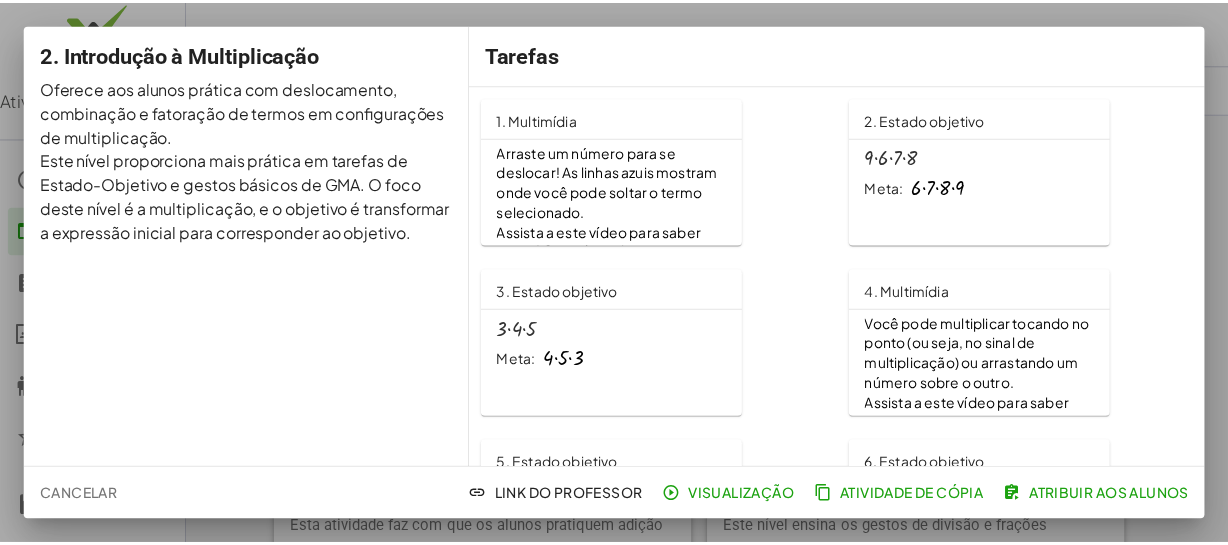 scroll, scrollTop: 509, scrollLeft: 0, axis: vertical 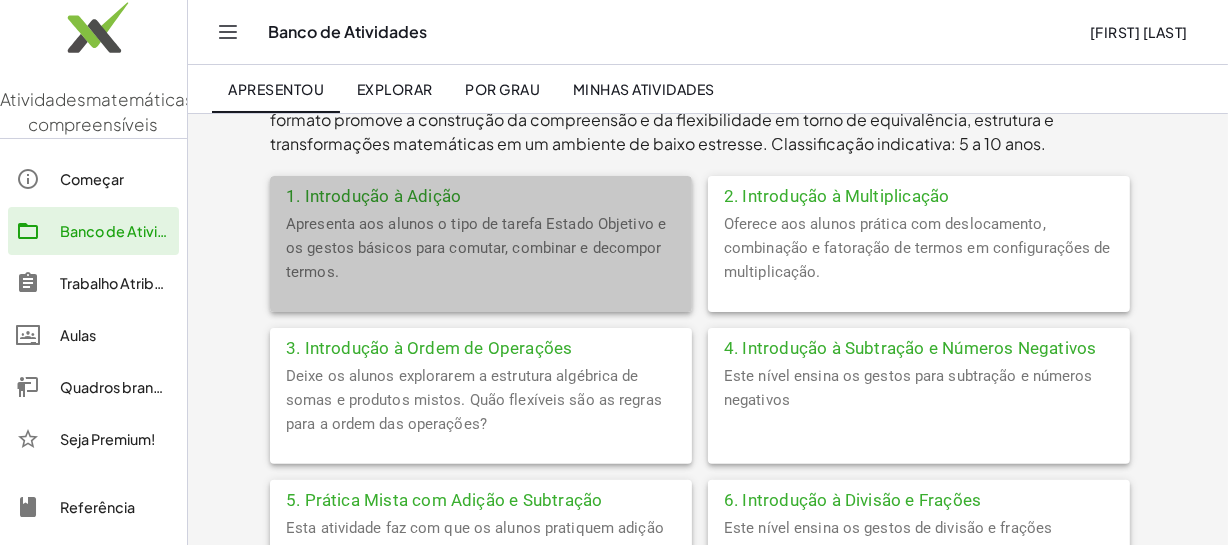 click on "Apresenta aos alunos o tipo de tarefa Estado Objetivo e os gestos básicos para comutar, combinar e decompor termos." 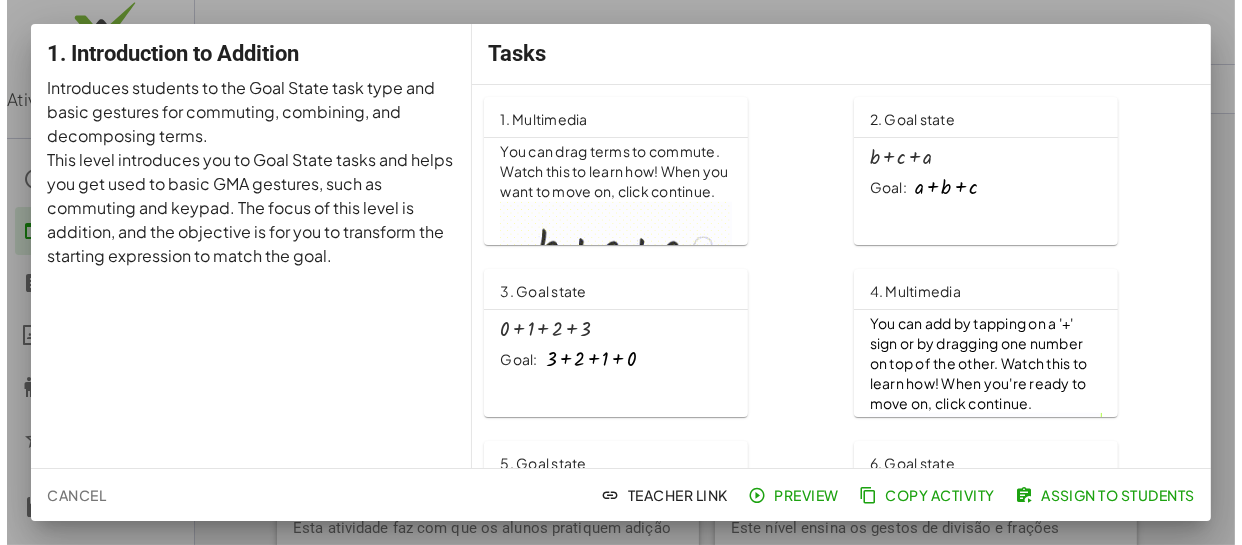 scroll, scrollTop: 0, scrollLeft: 0, axis: both 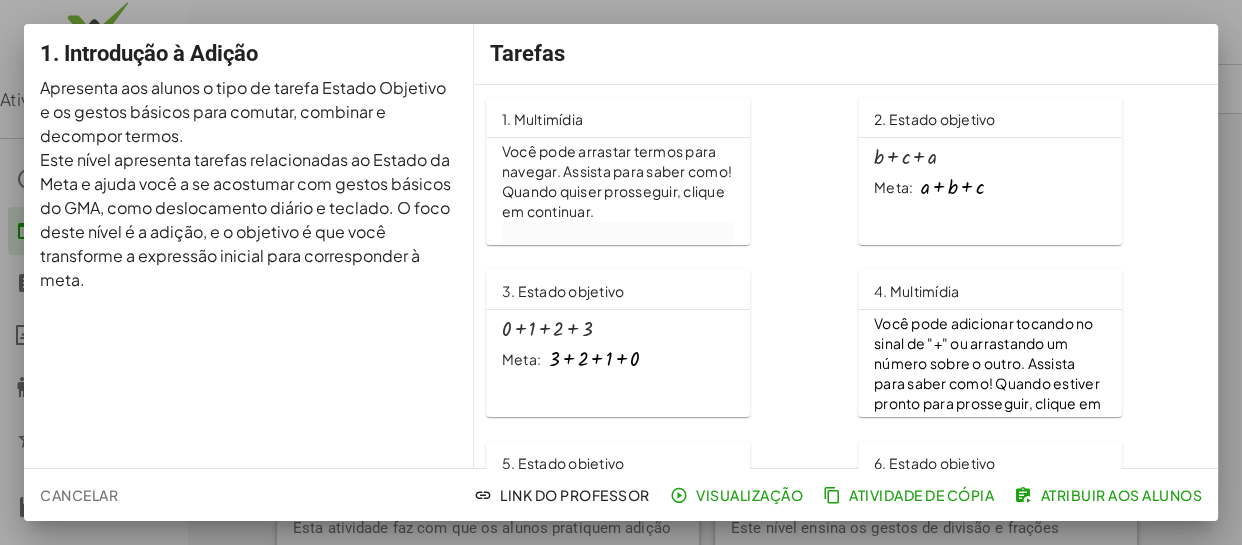 click at bounding box center (952, 187) 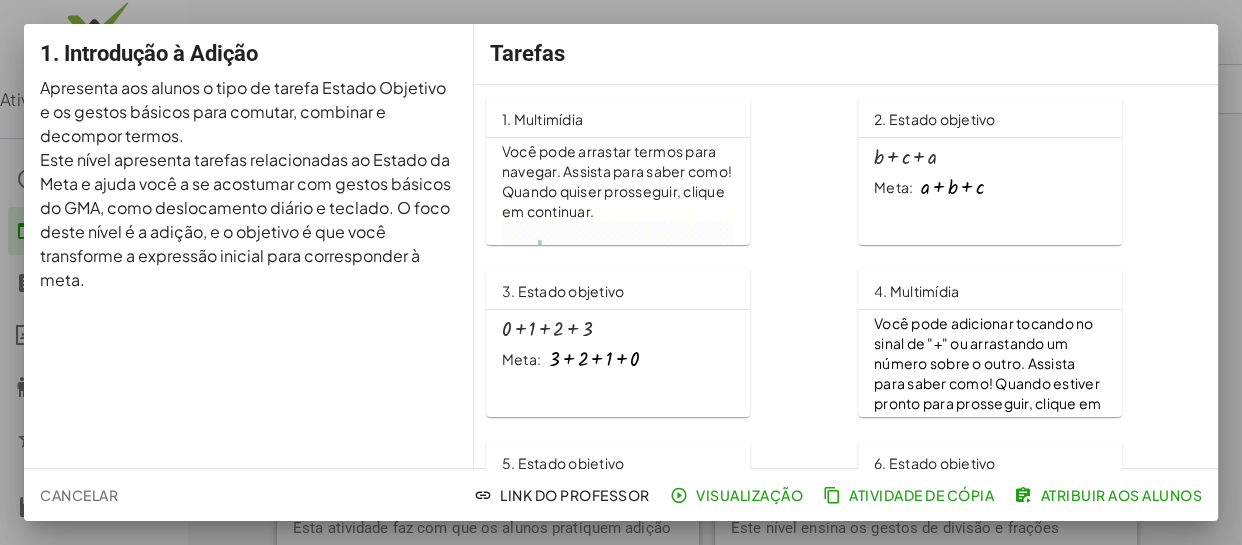 click at bounding box center [621, 272] 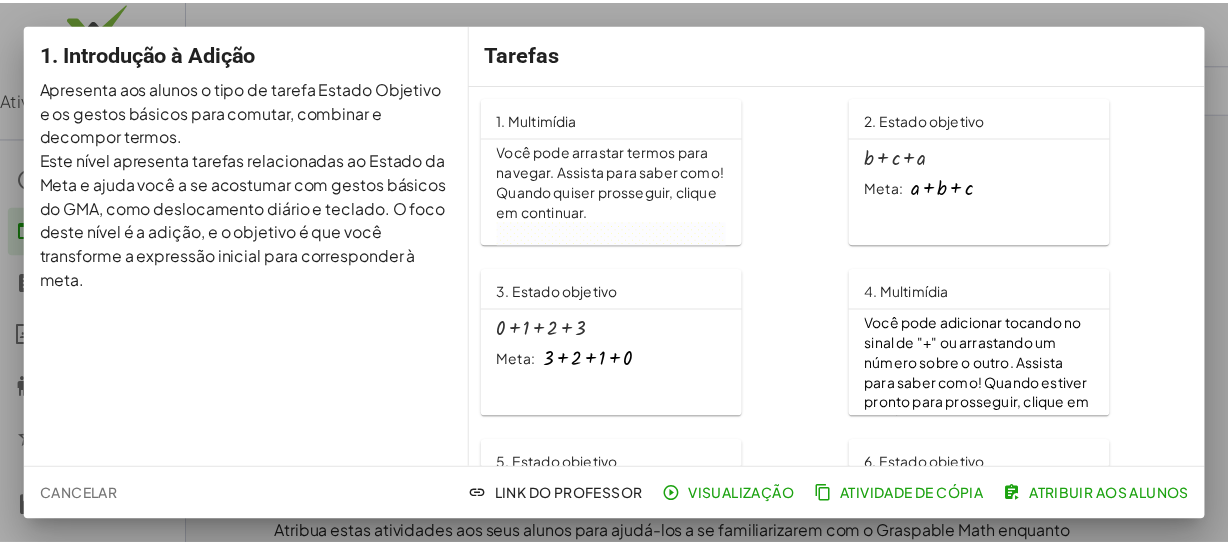 scroll, scrollTop: 509, scrollLeft: 0, axis: vertical 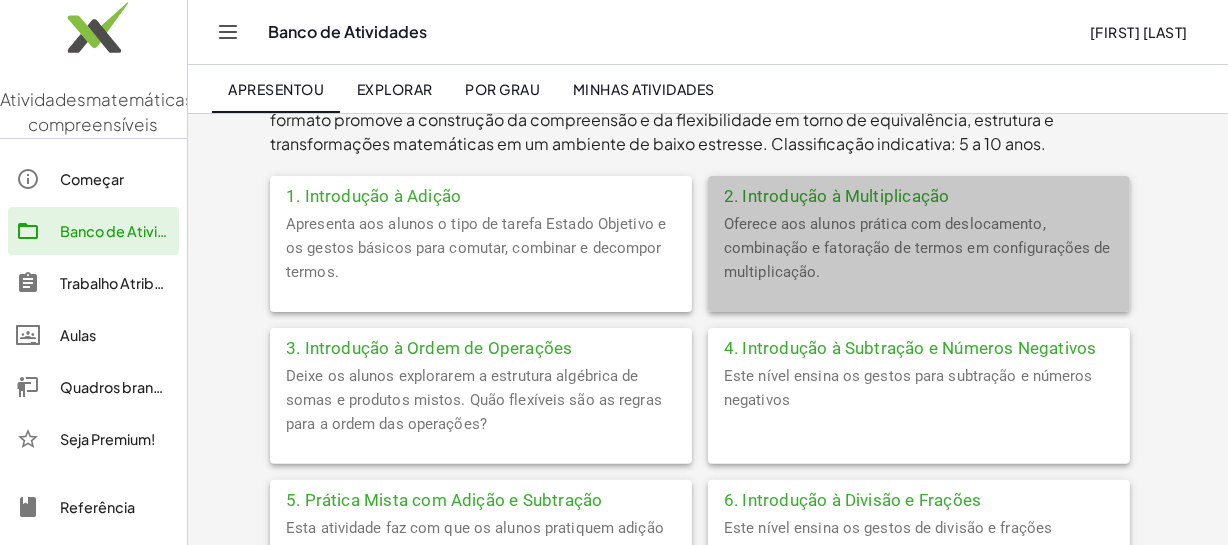 click on "Oferece aos alunos prática com deslocamento, combinação e fatoração de termos em configurações de multiplicação." 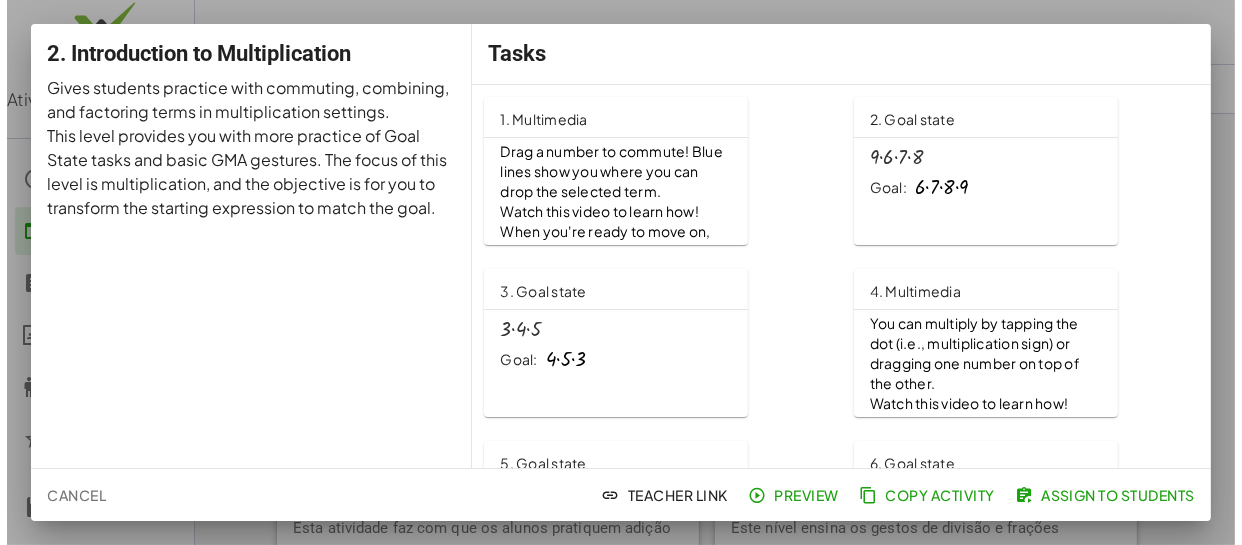 scroll, scrollTop: 0, scrollLeft: 0, axis: both 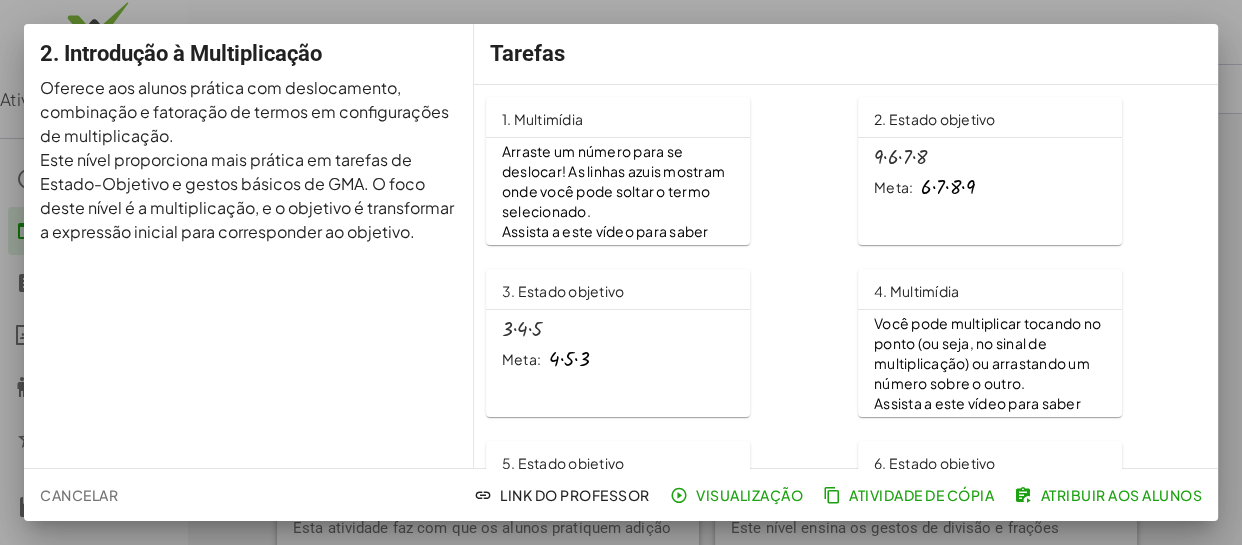 click on "Meta: · 4 · 5 · 3" at bounding box center [618, 359] 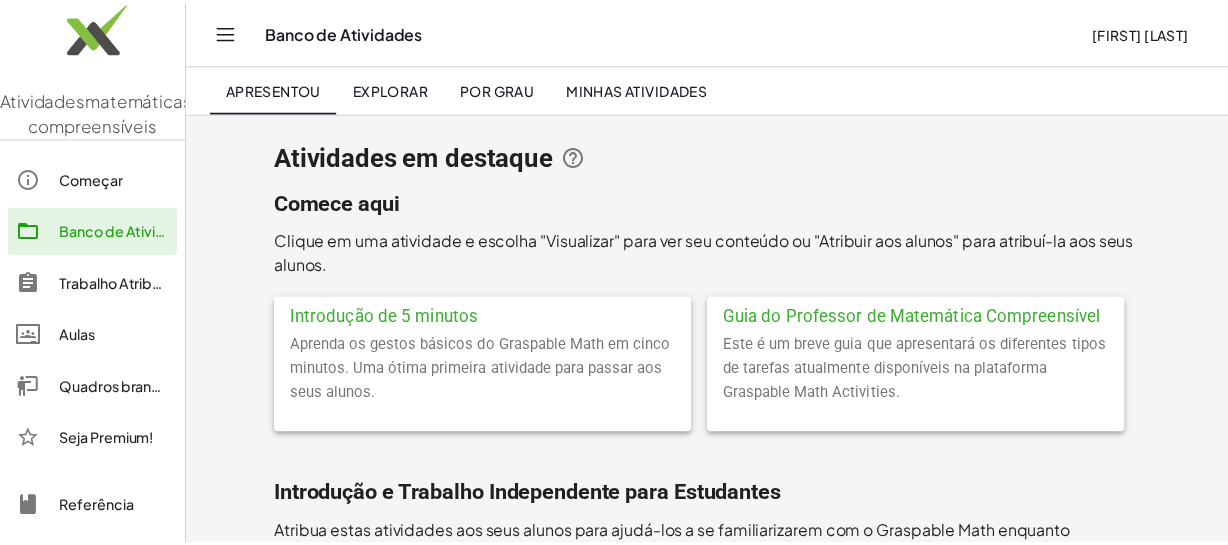 scroll, scrollTop: 509, scrollLeft: 0, axis: vertical 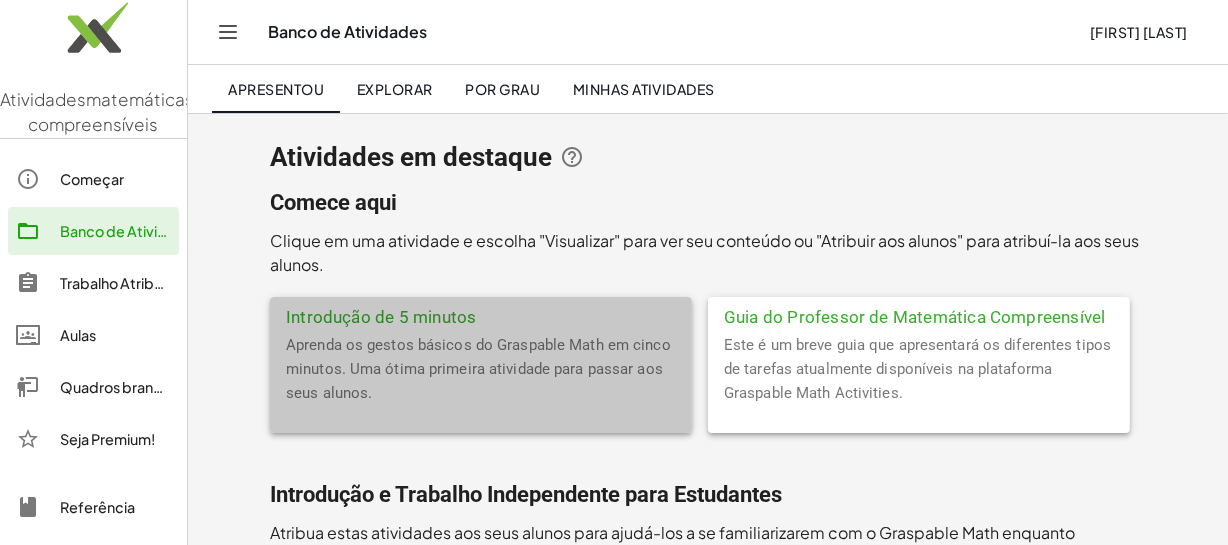 click on "Aprenda os gestos básicos do Graspable Math em cinco minutos. Uma ótima primeira atividade para passar aos seus alunos." at bounding box center [478, 369] 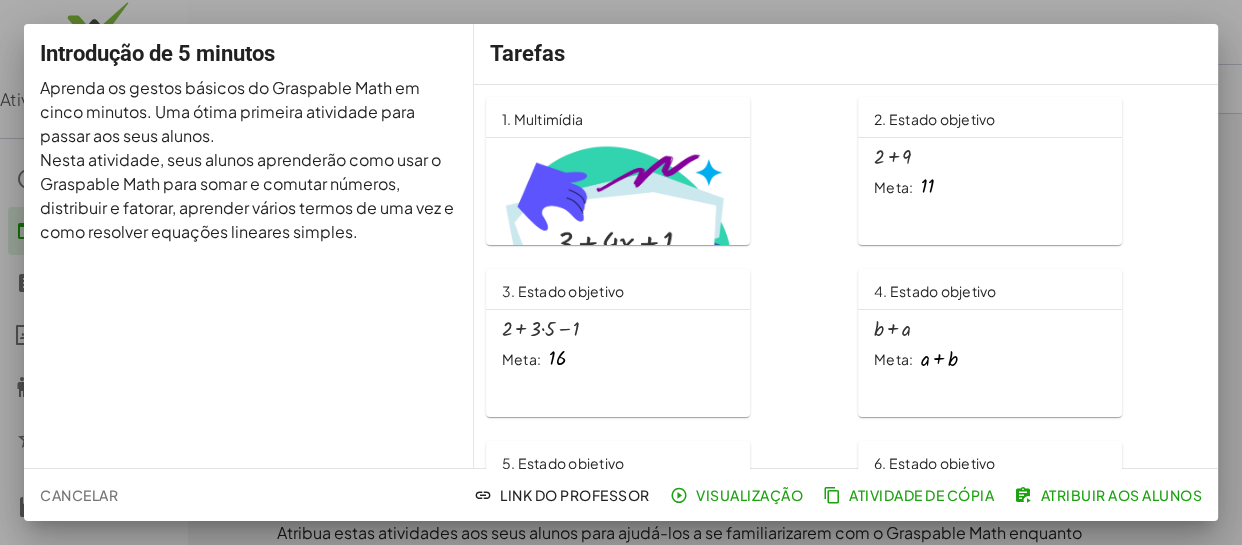 click at bounding box center (618, 235) 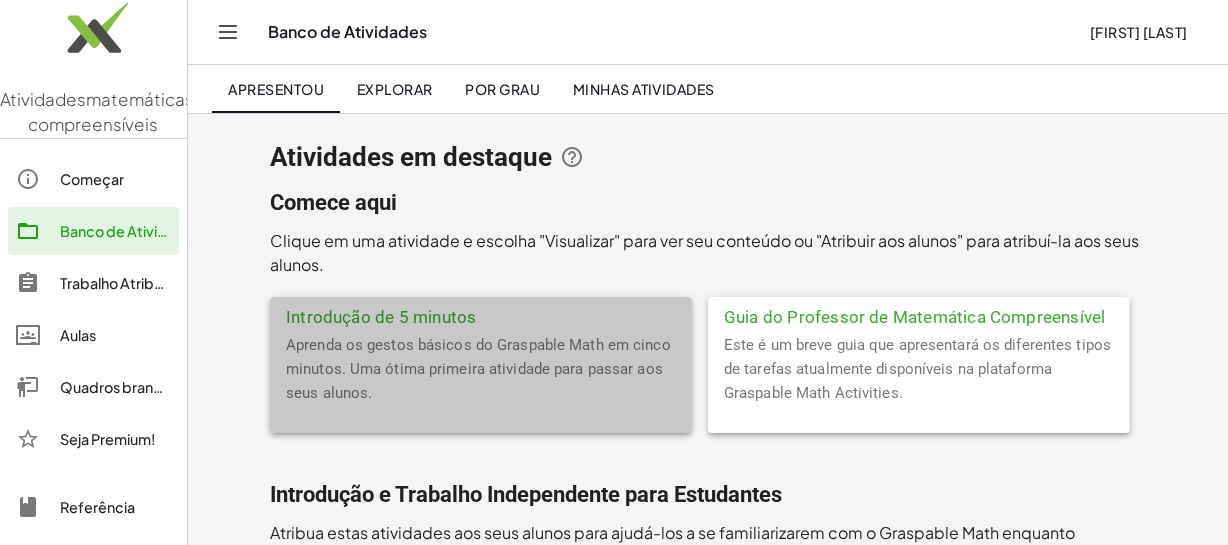 click on "Aprenda os gestos básicos do Graspable Math em cinco minutos. Uma ótima primeira atividade para passar aos seus alunos." 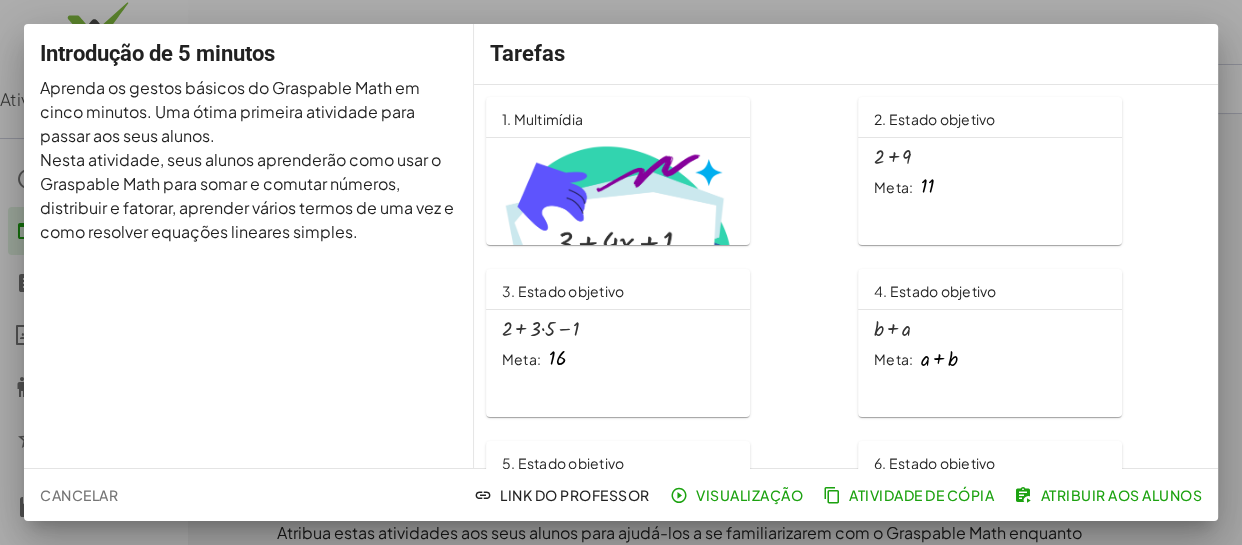 click at bounding box center [621, 272] 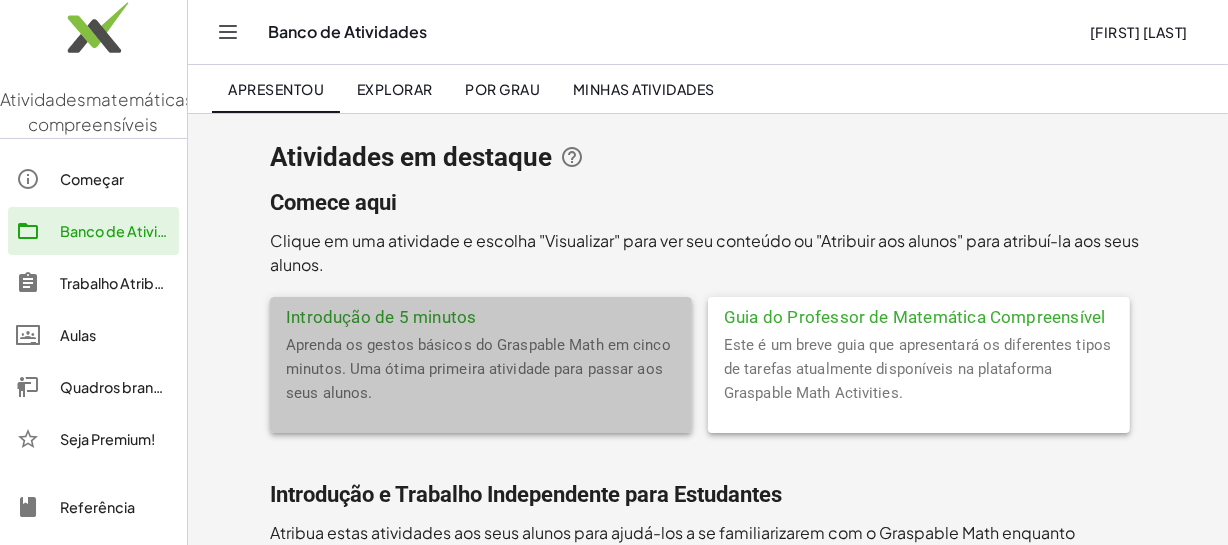 click on "Aprenda os gestos básicos do Graspable Math em cinco minutos. Uma ótima primeira atividade para passar aos seus alunos." at bounding box center [478, 369] 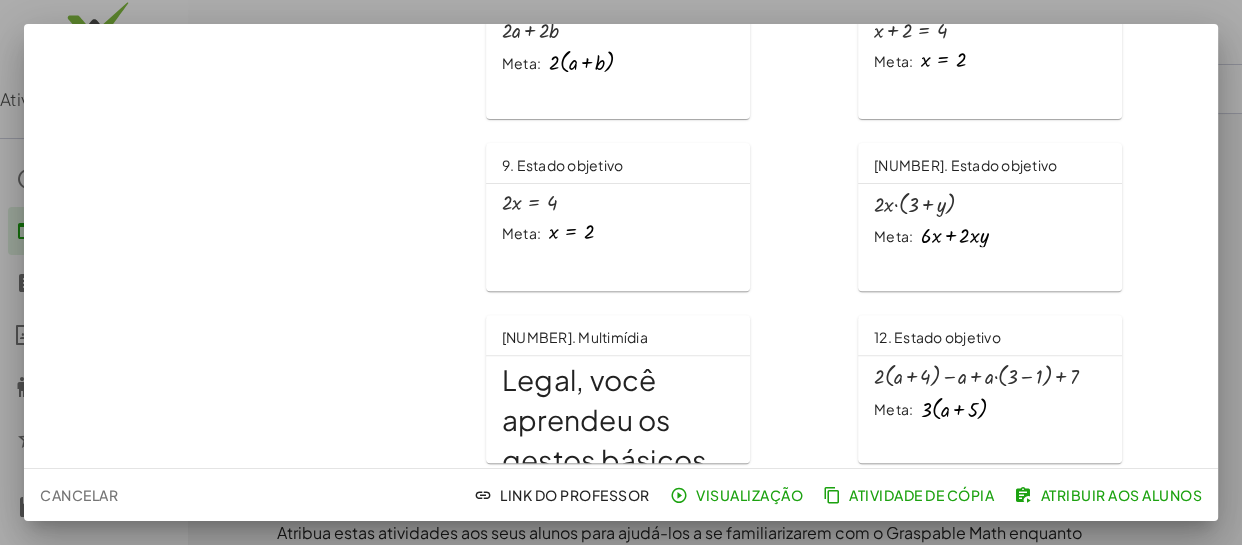 scroll, scrollTop: 659, scrollLeft: 0, axis: vertical 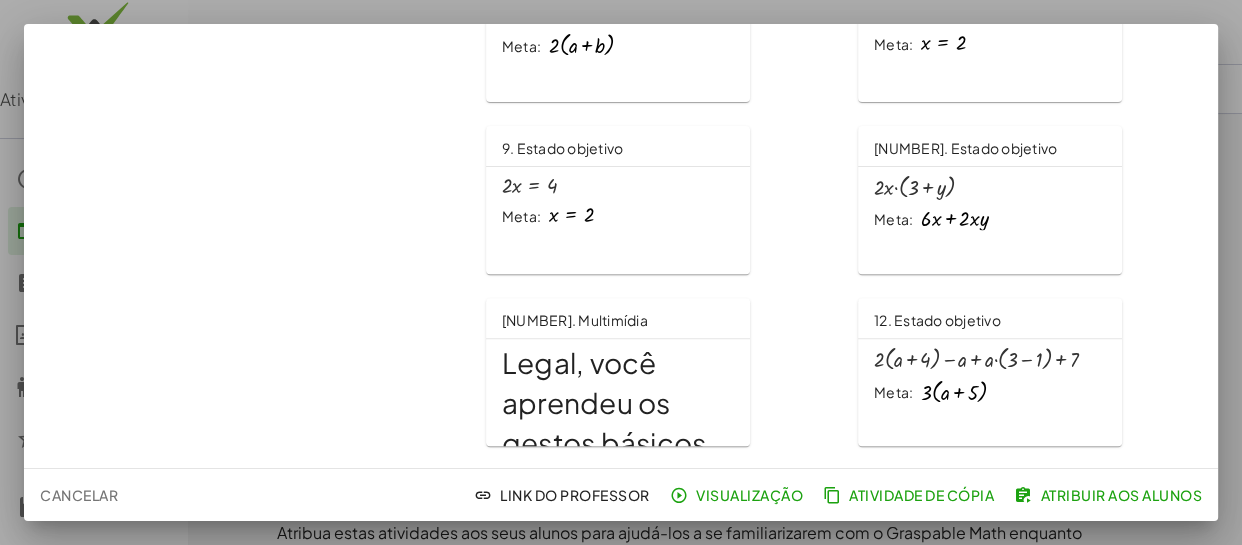 click on "10. Estado objetivo · 2 · x · ( + 3 + y ) Meta: + · 6 · x + · 2 · x · y" at bounding box center (990, 200) 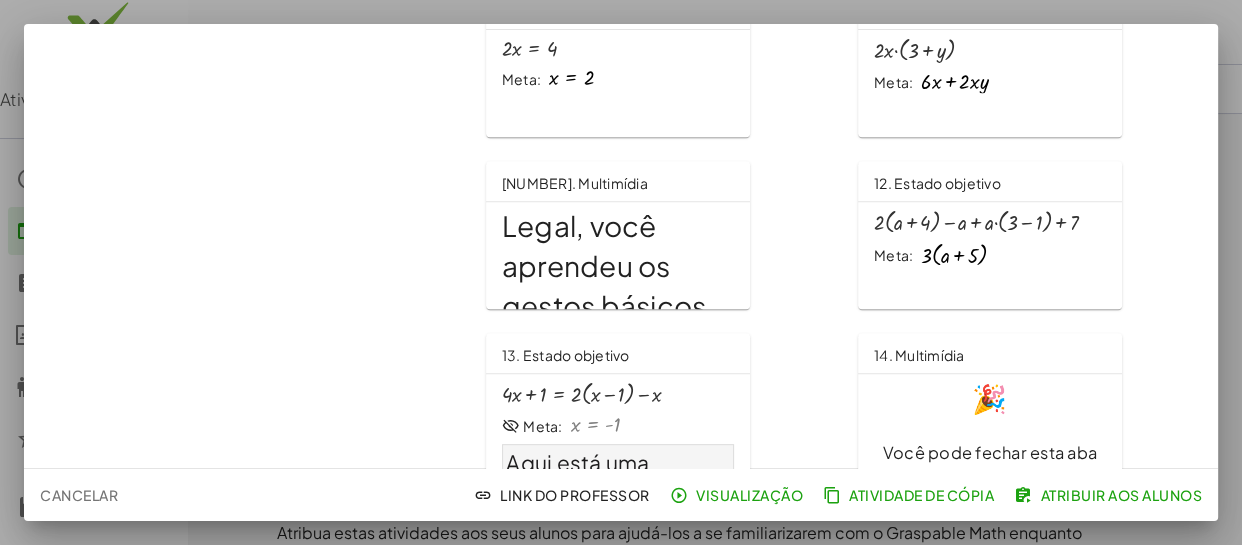scroll, scrollTop: 820, scrollLeft: 0, axis: vertical 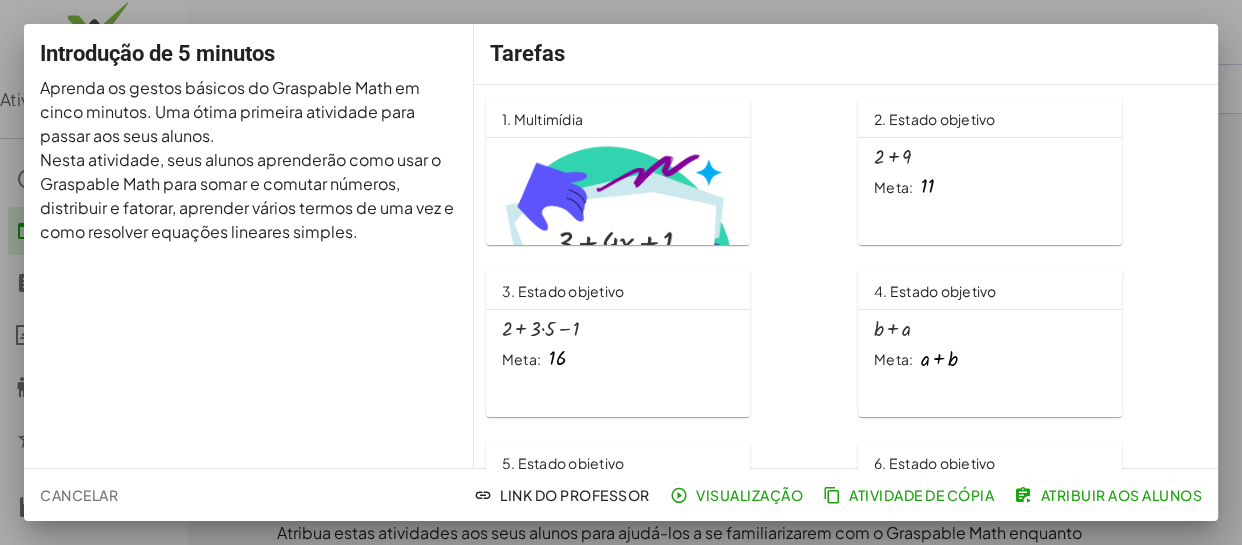click at bounding box center [621, 272] 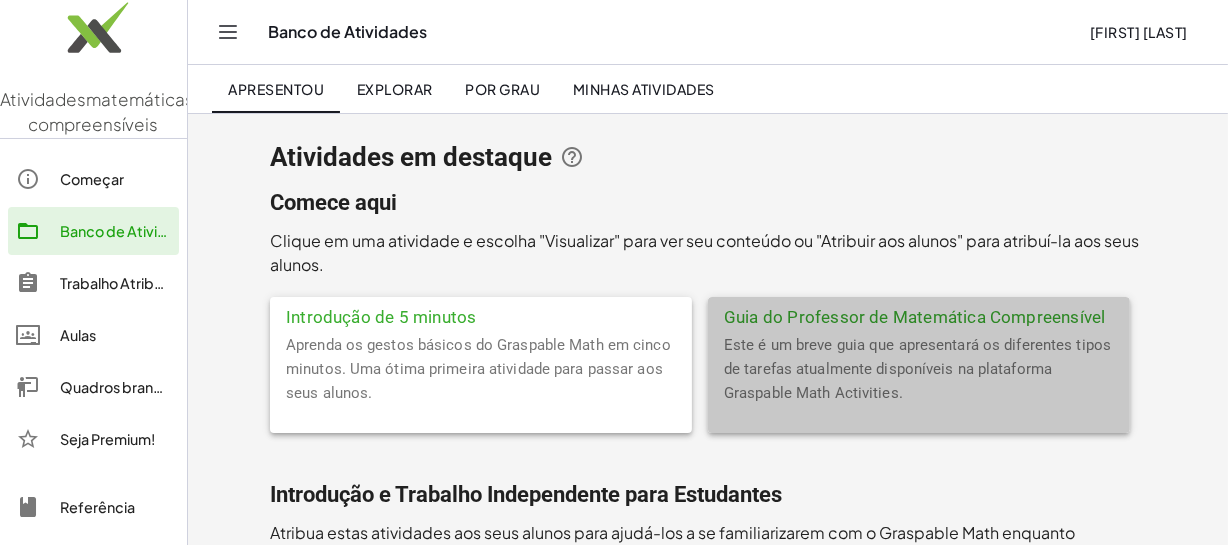 click on "Este é um breve guia que apresentará os diferentes tipos de tarefas atualmente disponíveis na plataforma Graspable Math Activities." 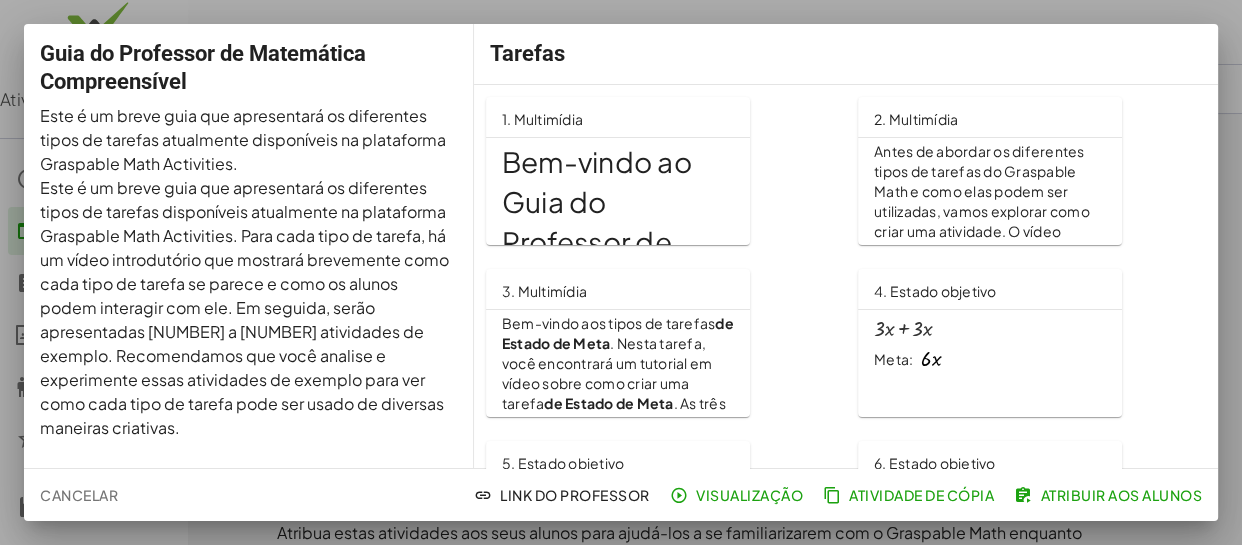 click at bounding box center [621, 272] 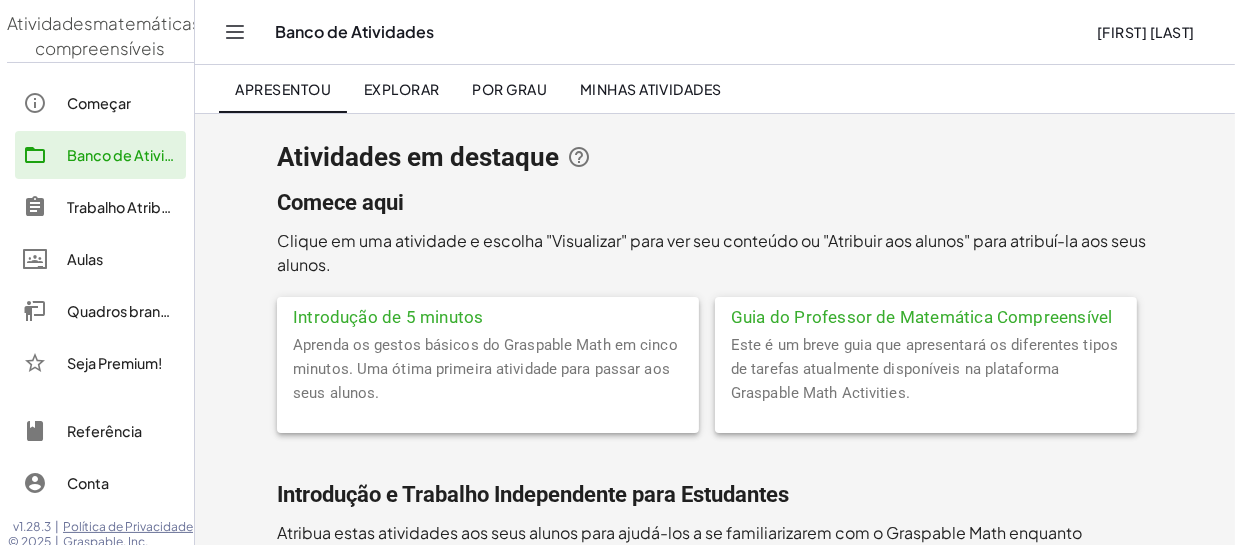 scroll, scrollTop: 89, scrollLeft: 0, axis: vertical 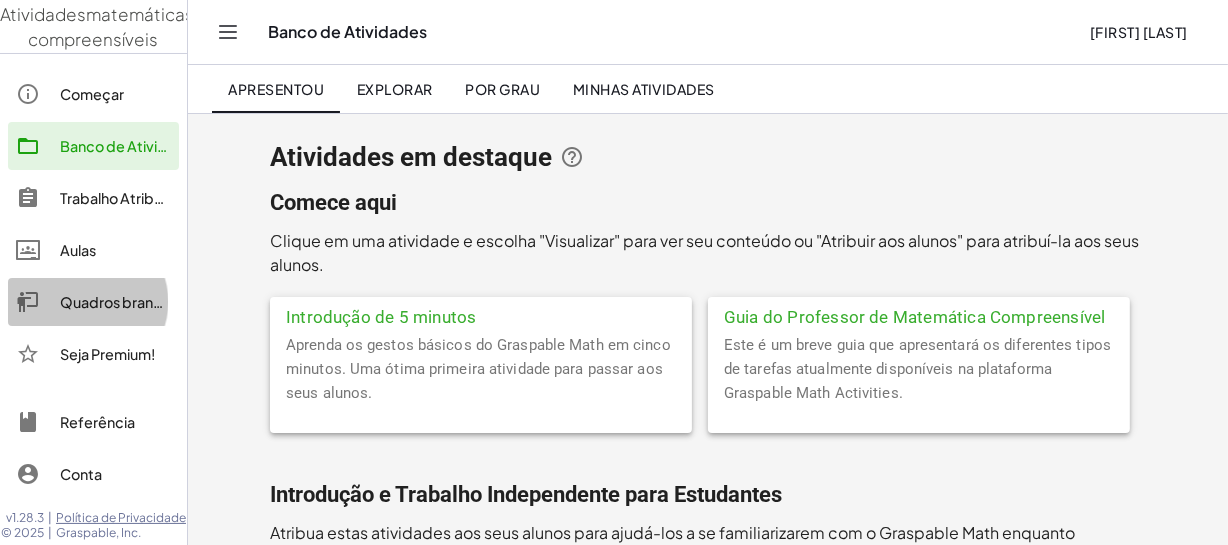 click on "Quadros brancos" at bounding box center (119, 302) 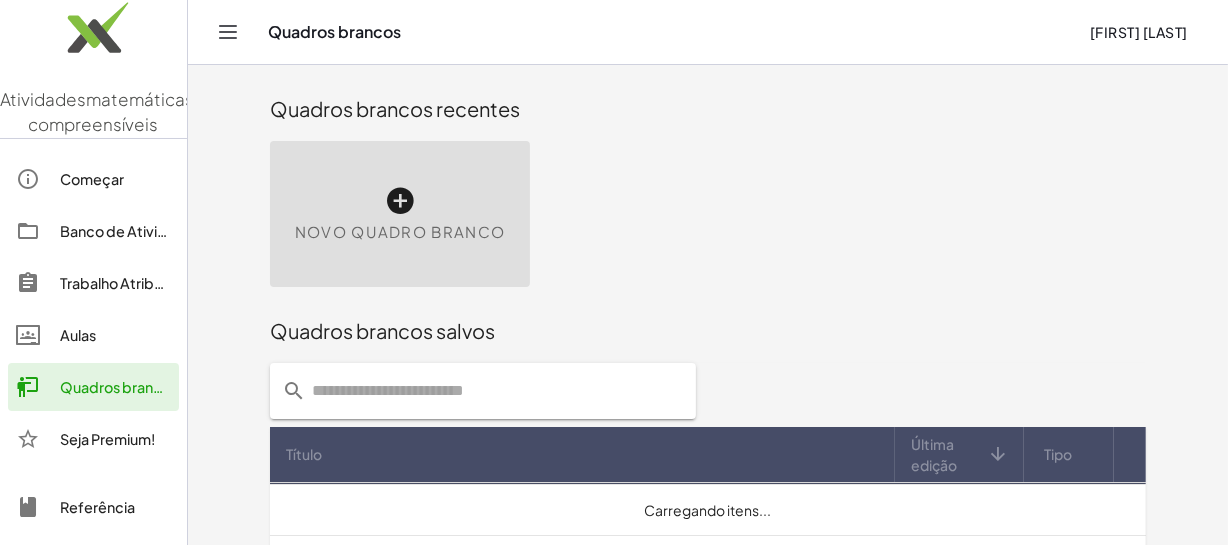 click at bounding box center (400, 201) 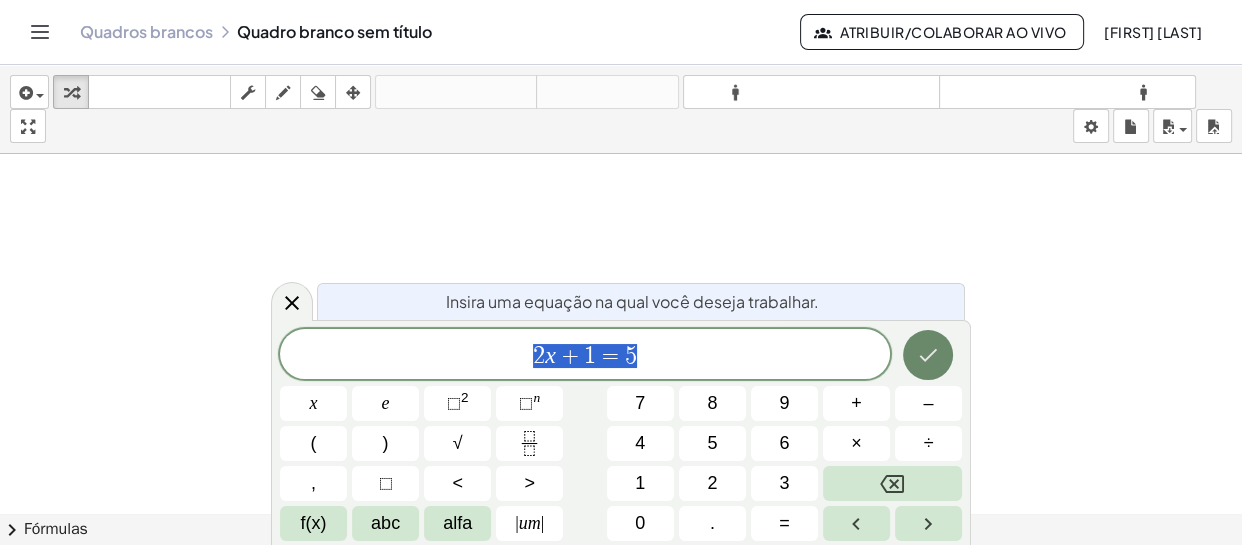 click at bounding box center (928, 355) 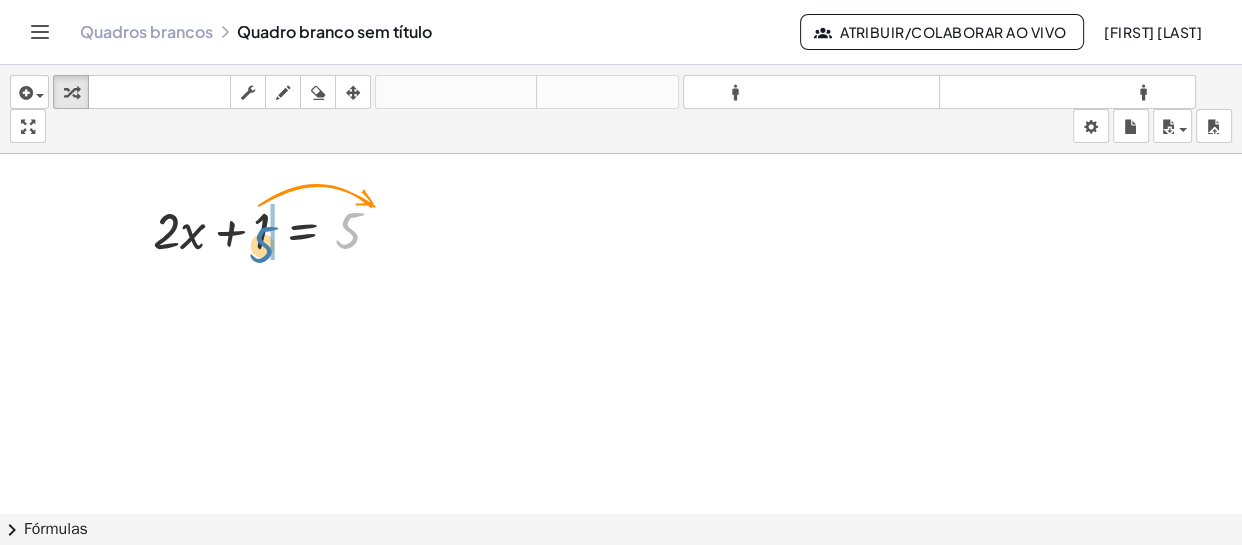 drag, startPoint x: 359, startPoint y: 224, endPoint x: 270, endPoint y: 239, distance: 90.255196 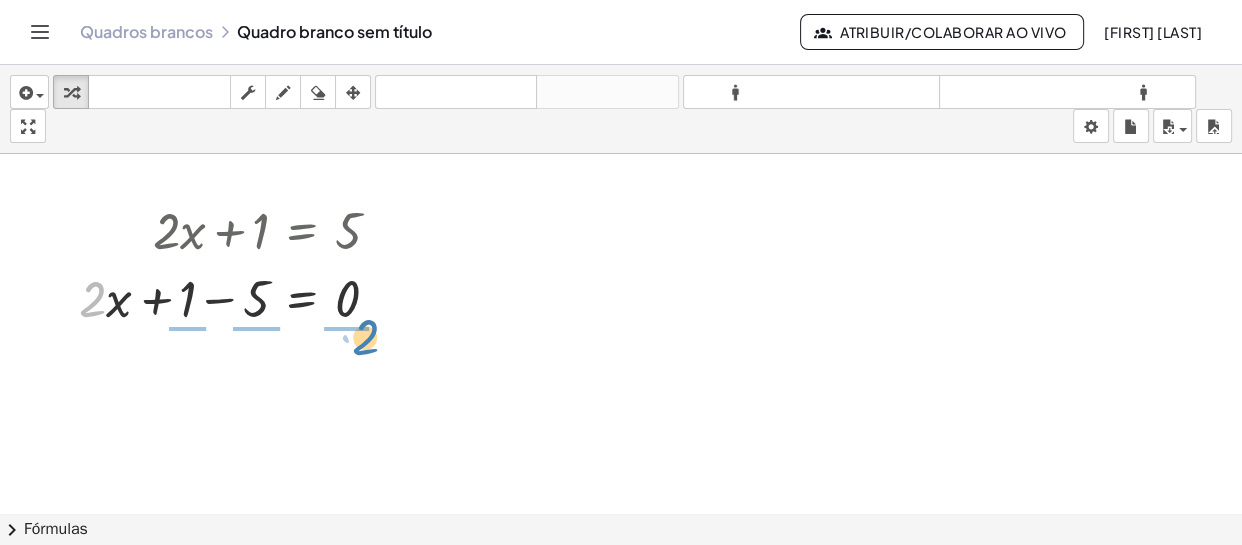 drag, startPoint x: 90, startPoint y: 311, endPoint x: 366, endPoint y: 350, distance: 278.74182 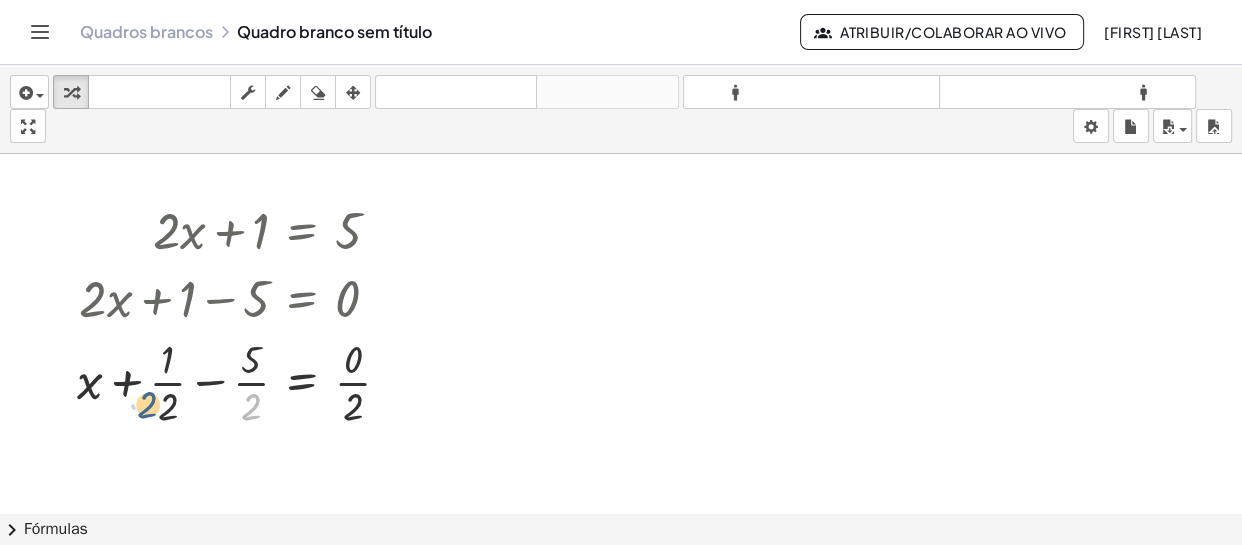 drag, startPoint x: 258, startPoint y: 396, endPoint x: 154, endPoint y: 394, distance: 104.019226 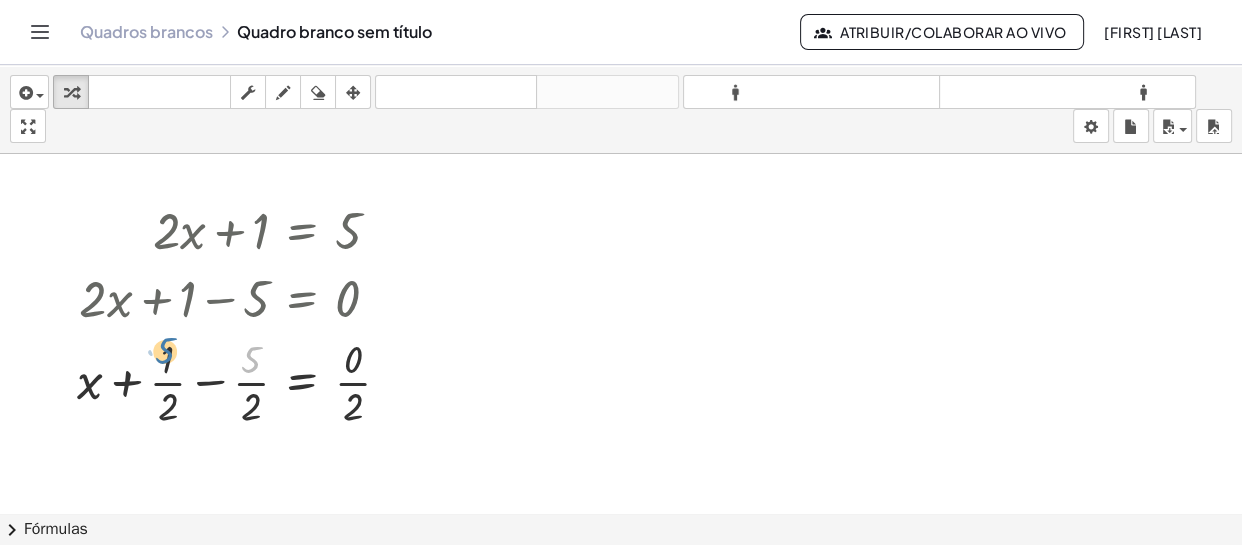 drag, startPoint x: 241, startPoint y: 364, endPoint x: 155, endPoint y: 355, distance: 86.46965 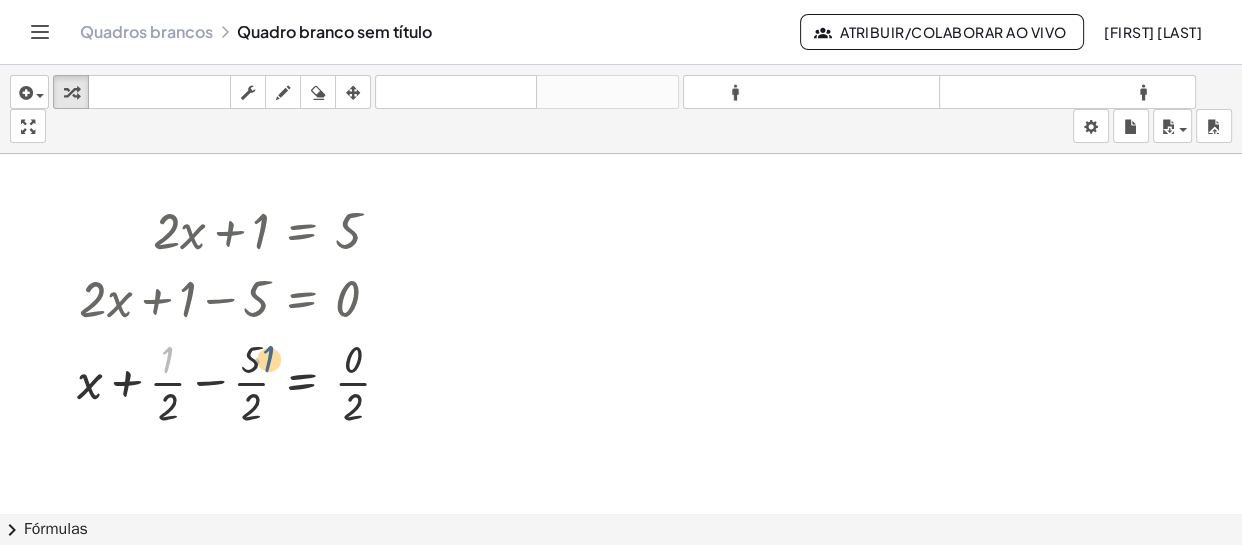 drag, startPoint x: 160, startPoint y: 362, endPoint x: 263, endPoint y: 361, distance: 103.00485 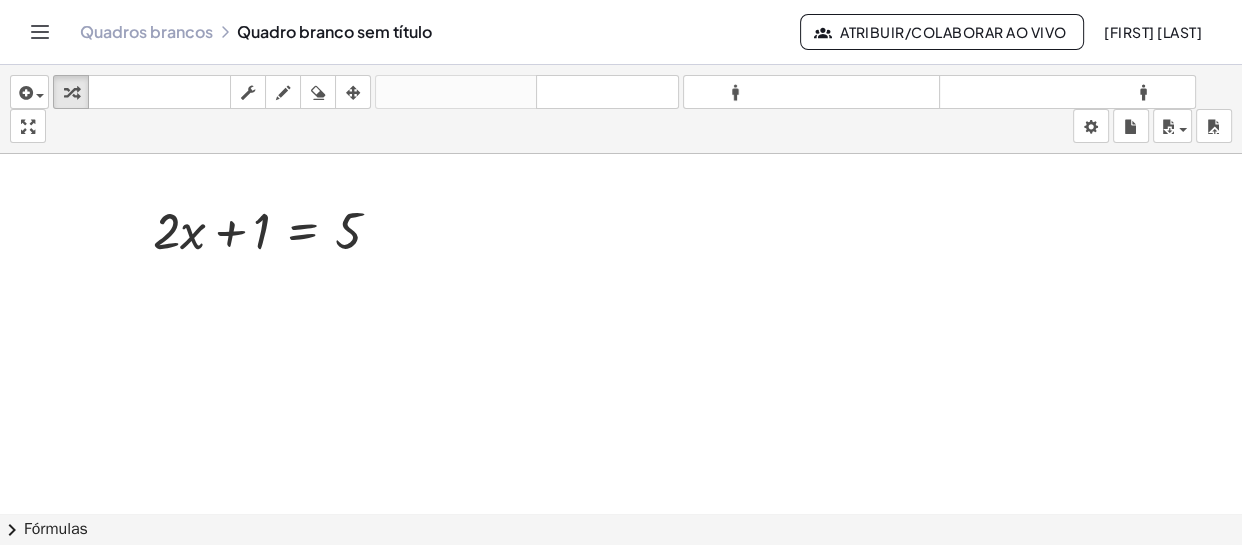 click at bounding box center [621, 527] 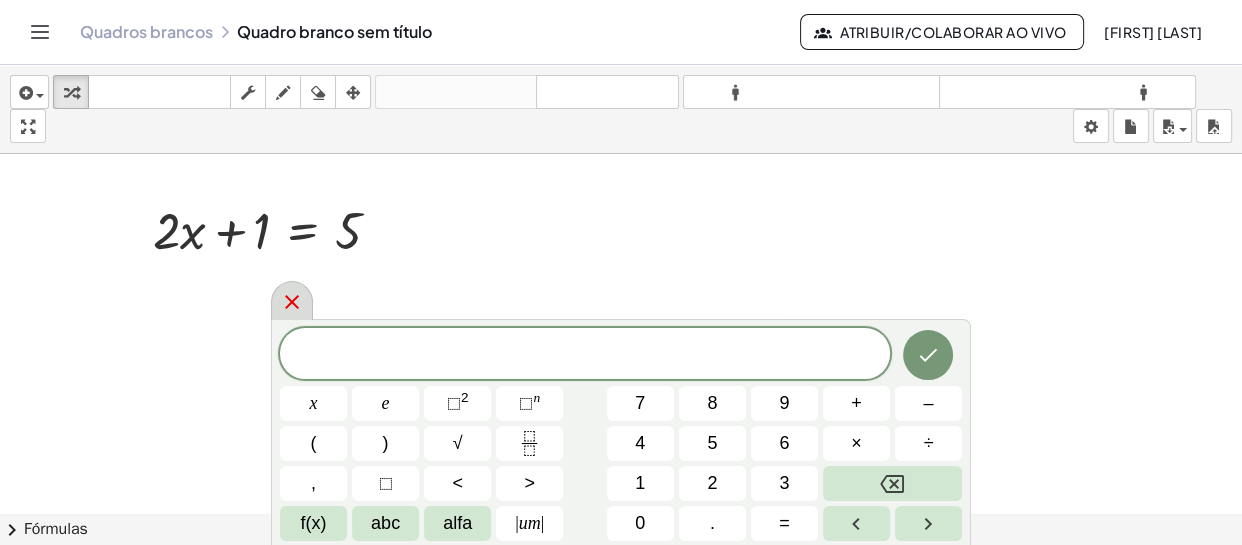 click at bounding box center (292, 300) 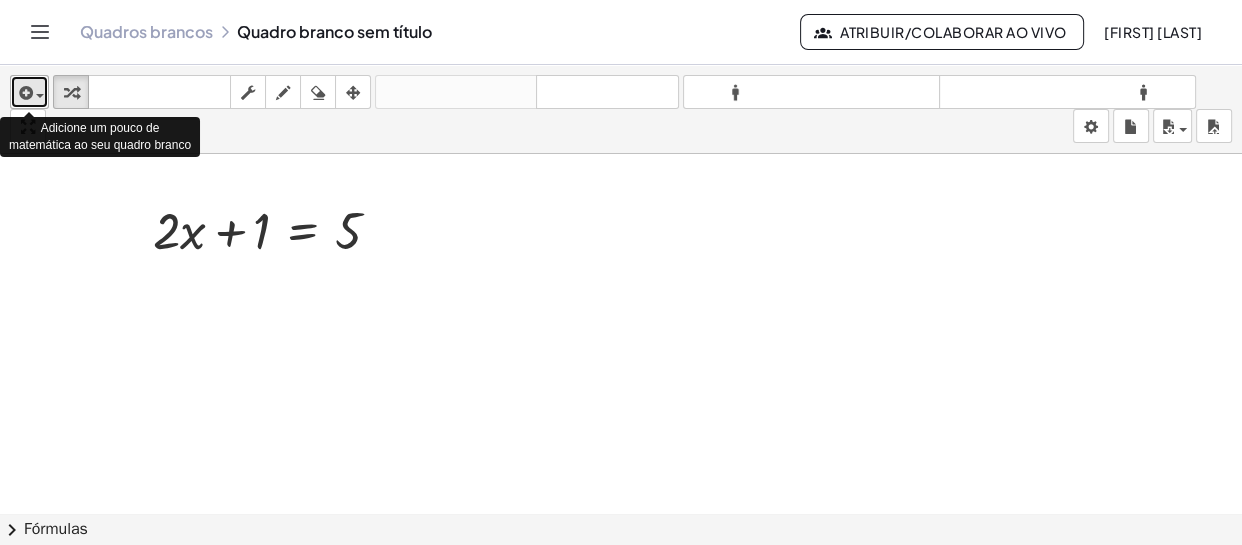 click at bounding box center [40, 96] 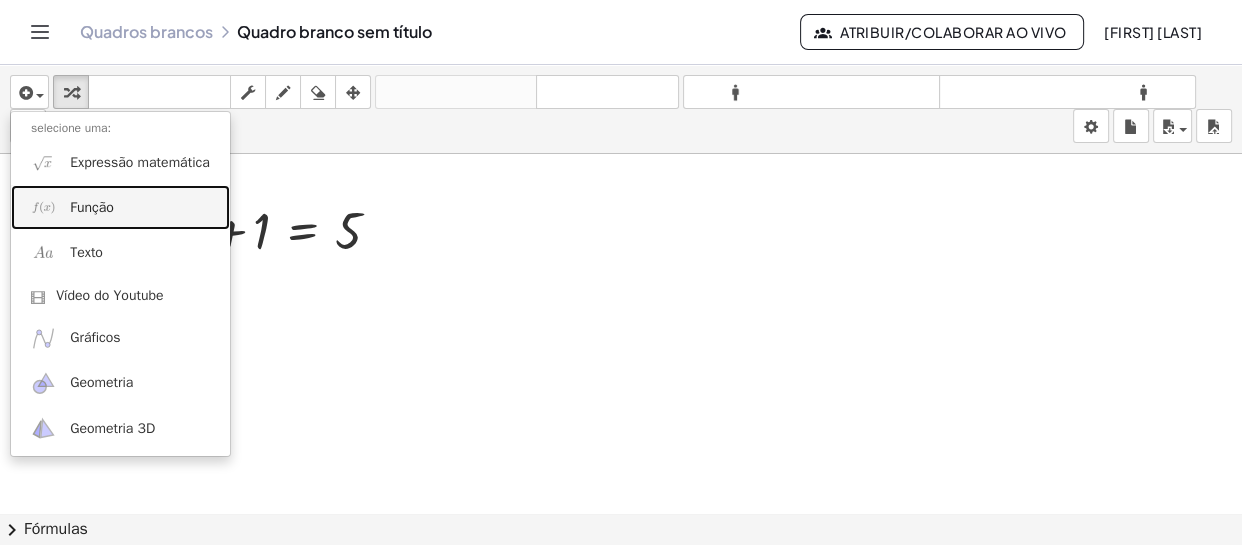 click on "Função" at bounding box center [92, 207] 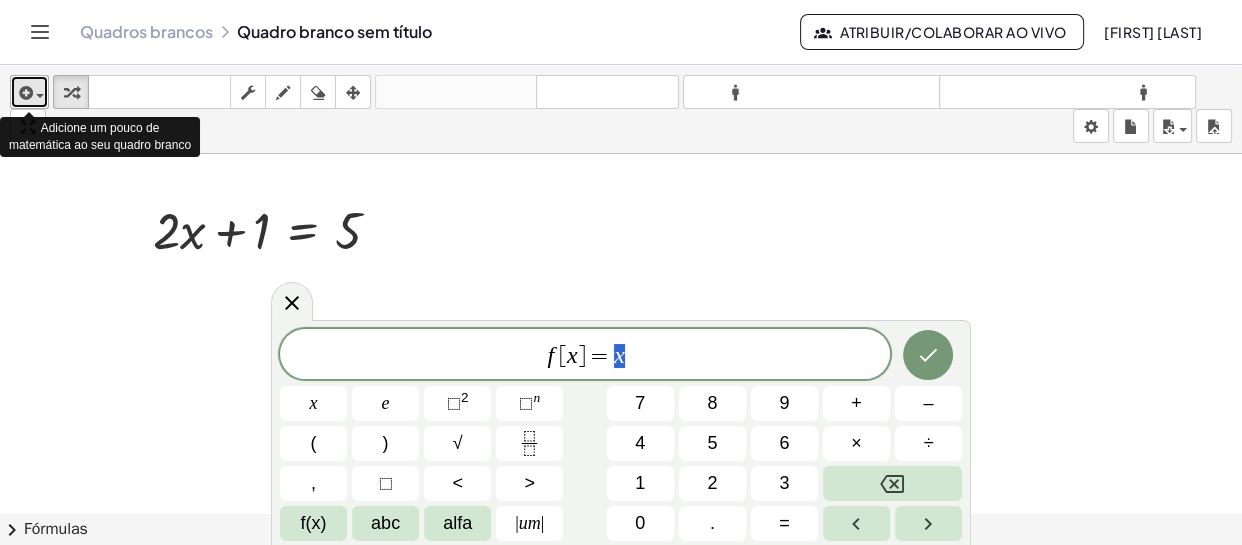 click at bounding box center [29, 92] 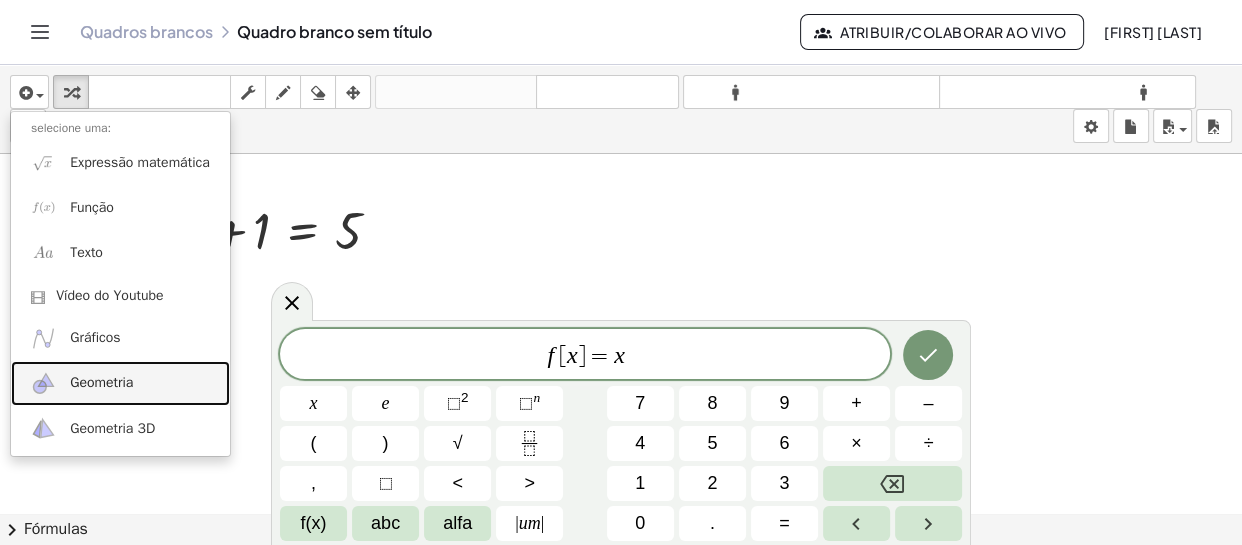 click on "Geometria" at bounding box center (101, 382) 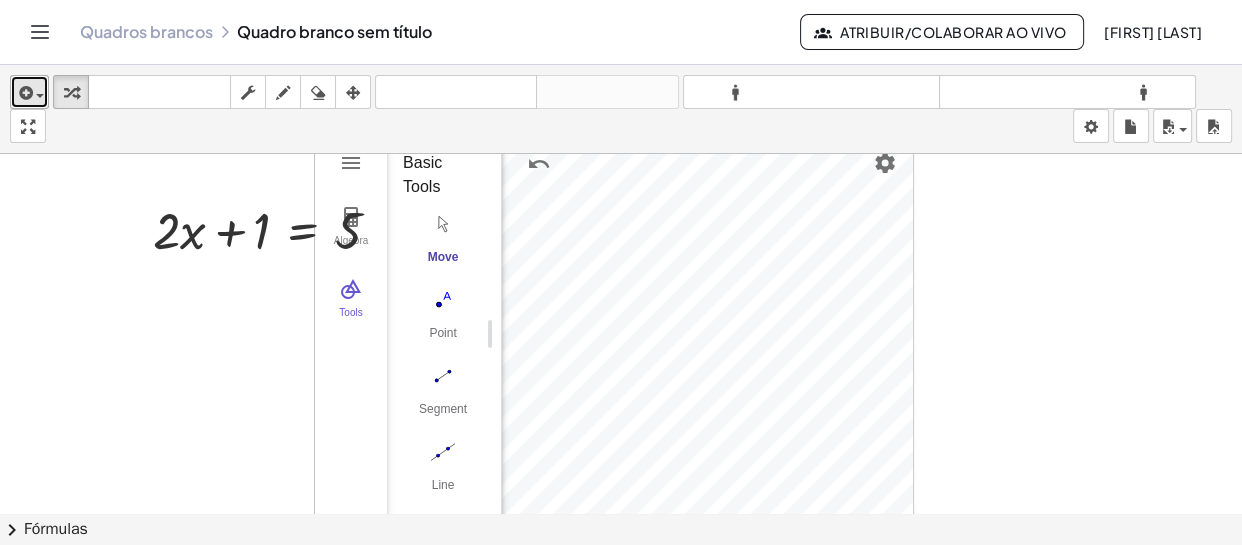 click at bounding box center (40, 96) 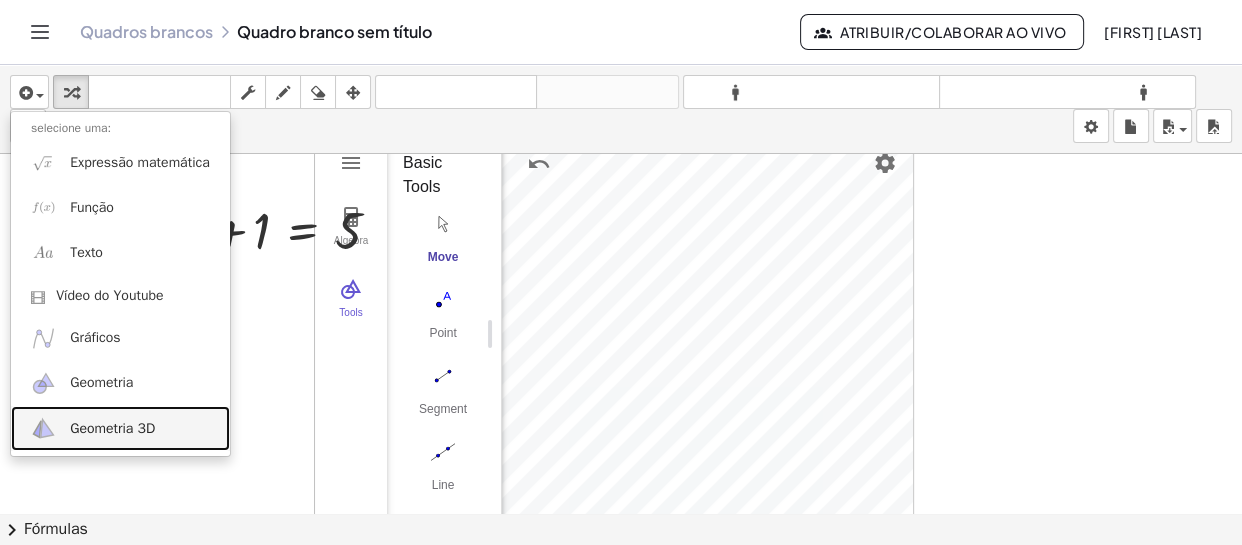 click on "Geometria 3D" at bounding box center (112, 428) 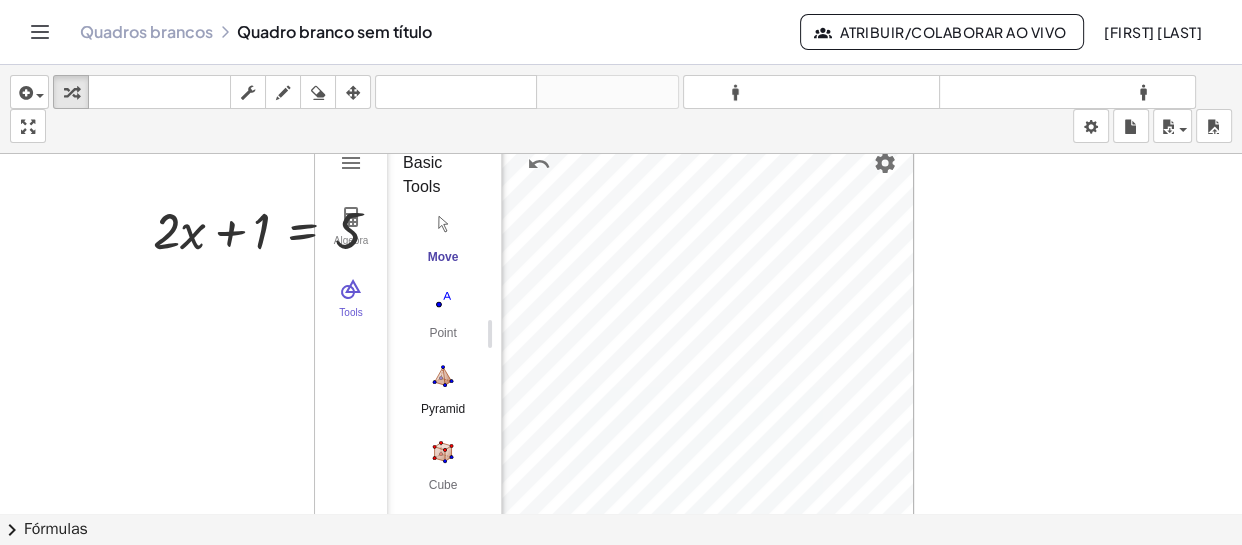 click on "Pyramid" at bounding box center (443, 416) 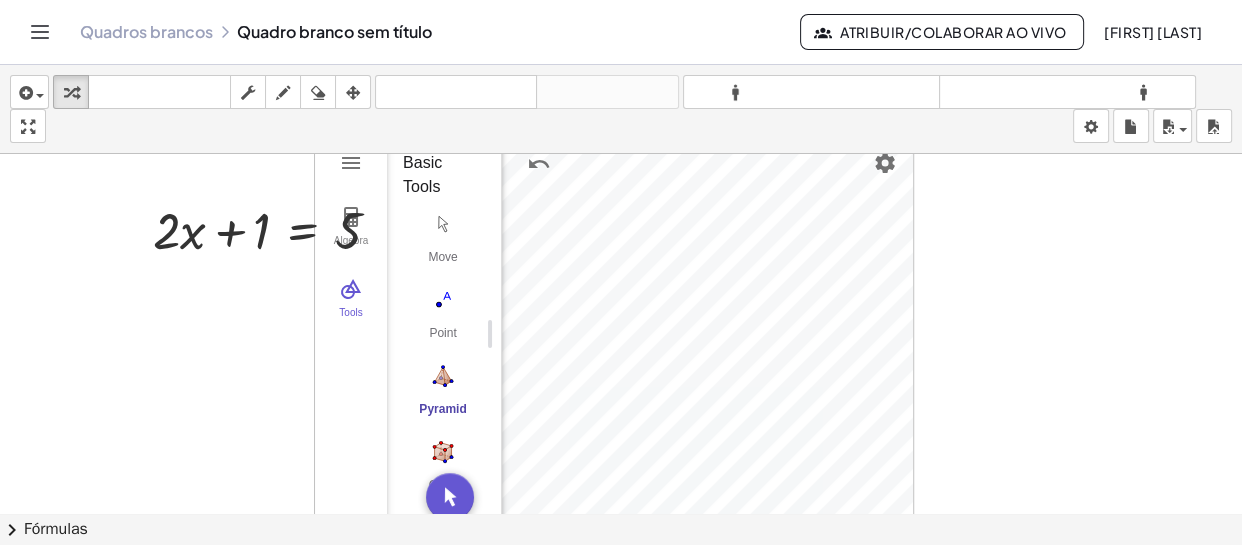 click 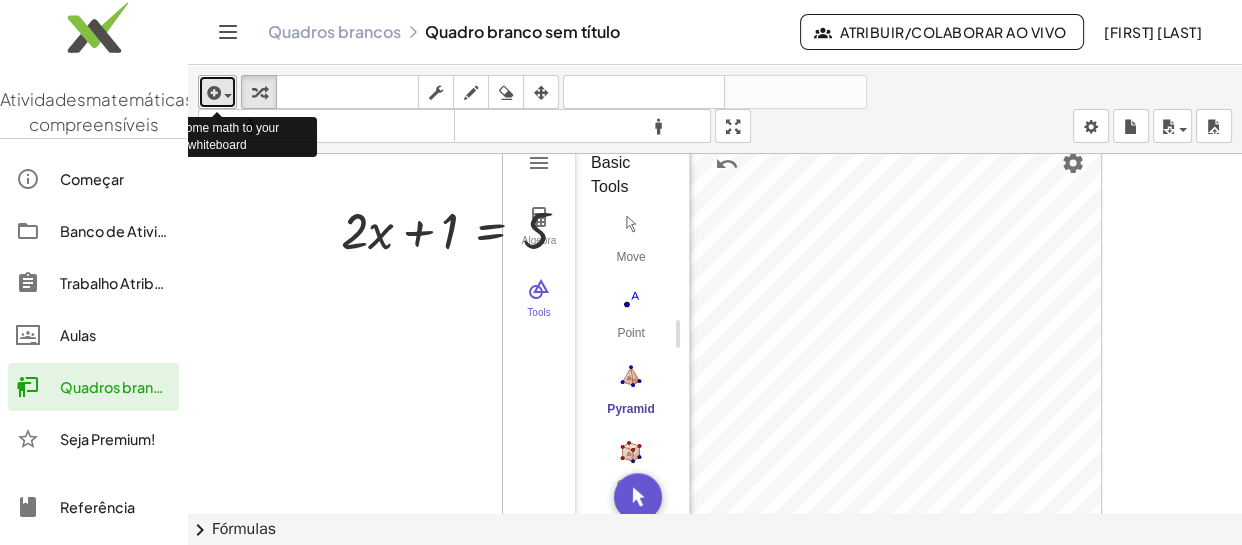 click at bounding box center (217, 92) 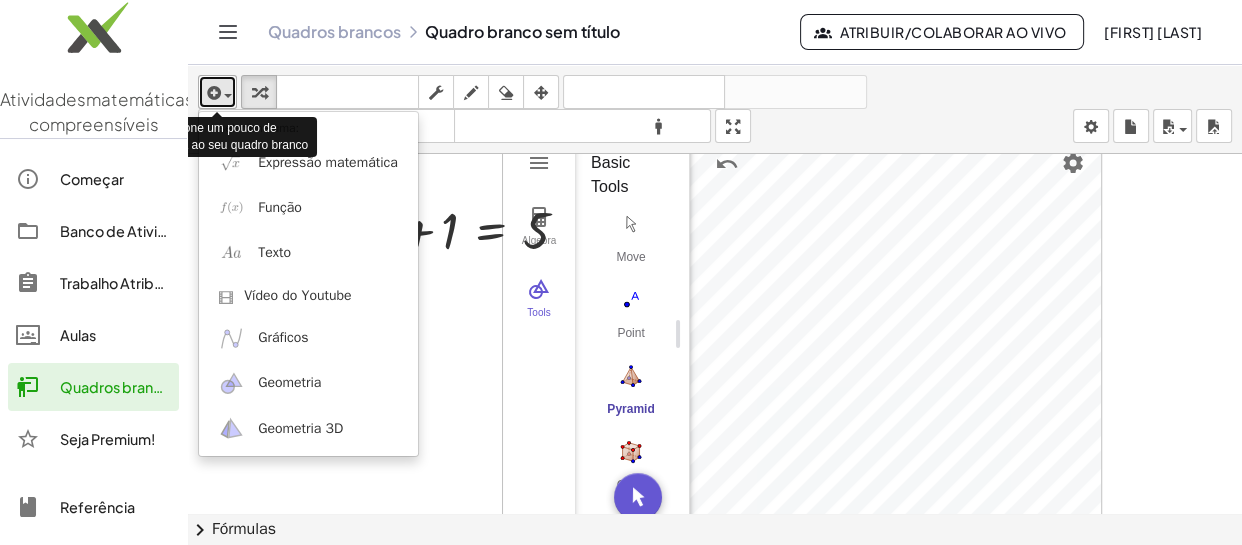 click at bounding box center [217, 92] 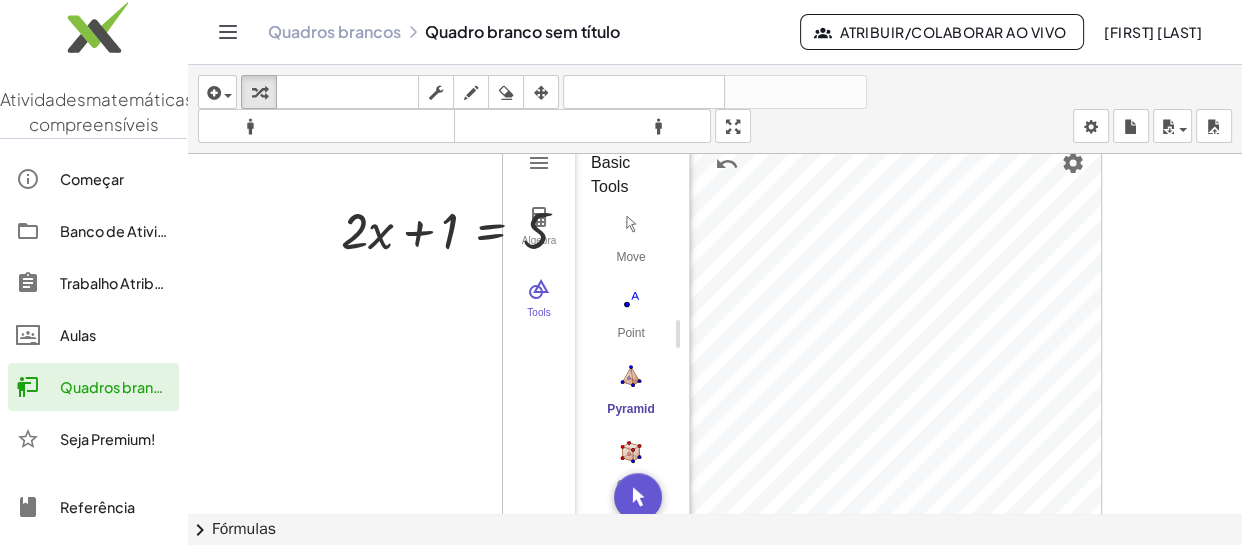 click 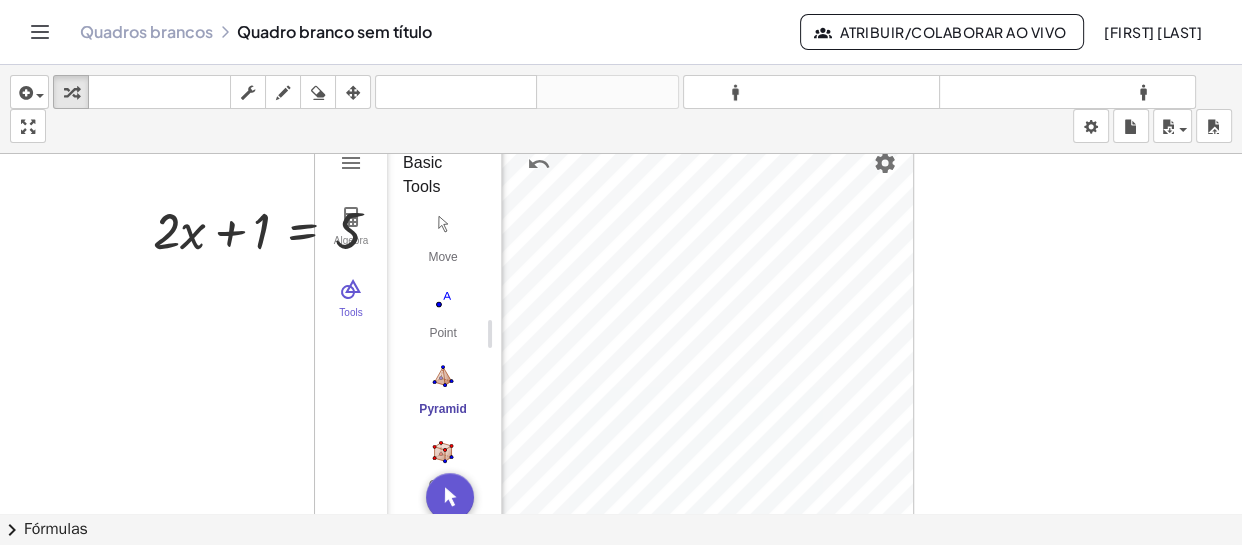 click 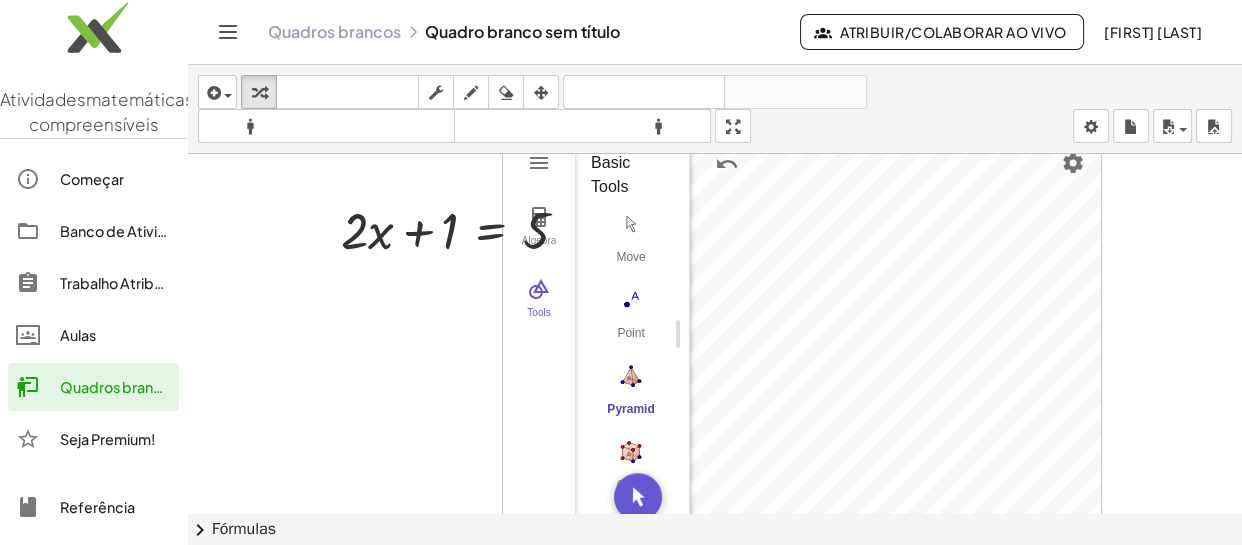click at bounding box center (715, 527) 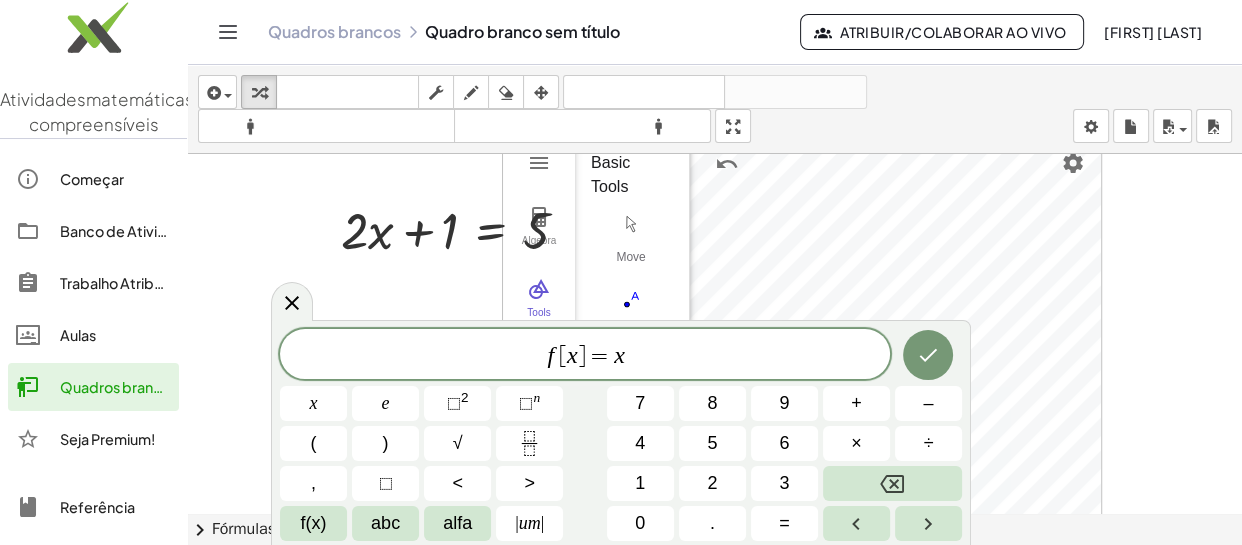 click at bounding box center (715, 527) 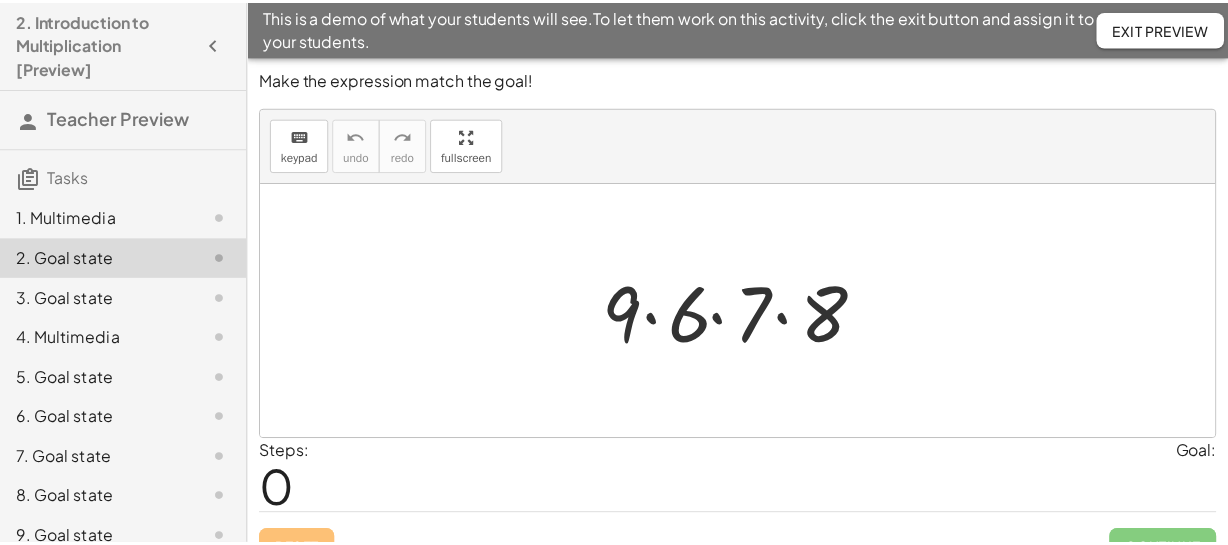 scroll, scrollTop: 0, scrollLeft: 0, axis: both 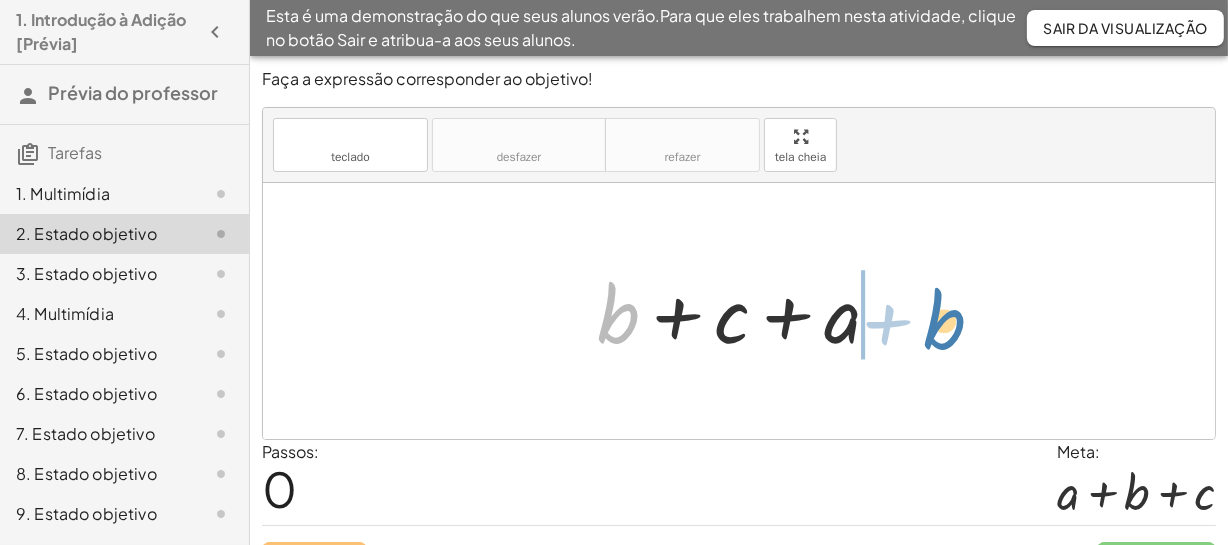 drag, startPoint x: 618, startPoint y: 322, endPoint x: 948, endPoint y: 330, distance: 330.09695 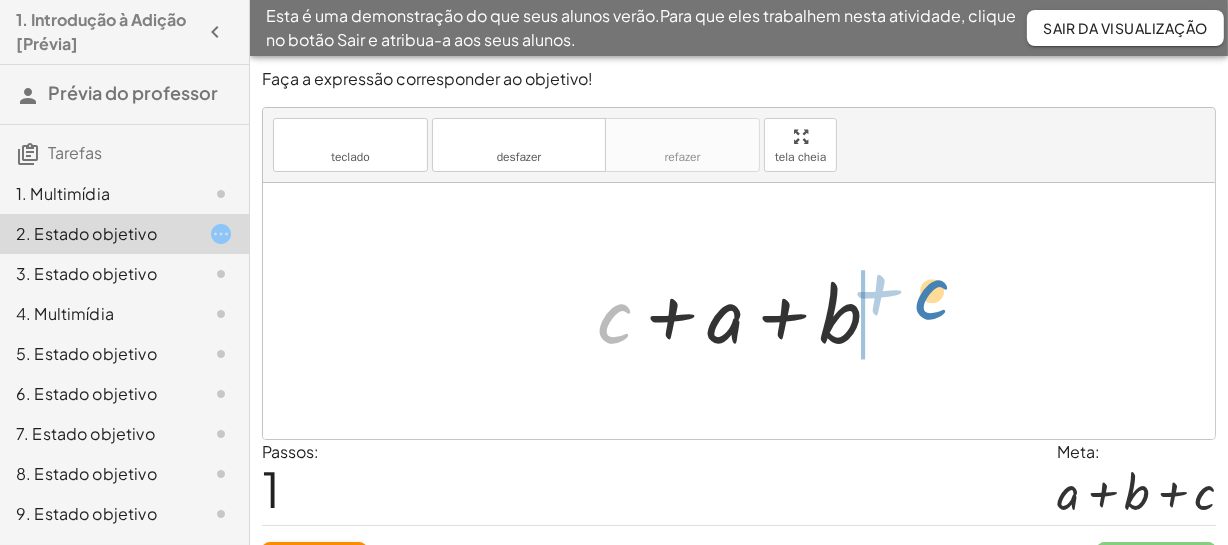 drag, startPoint x: 611, startPoint y: 313, endPoint x: 929, endPoint y: 309, distance: 318.02515 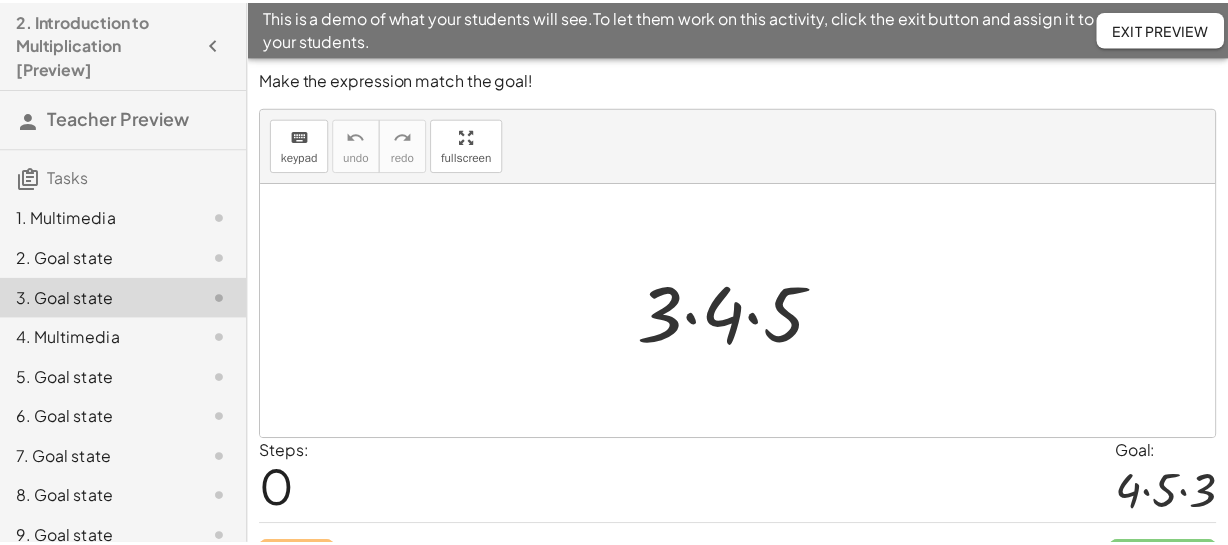 scroll, scrollTop: 0, scrollLeft: 0, axis: both 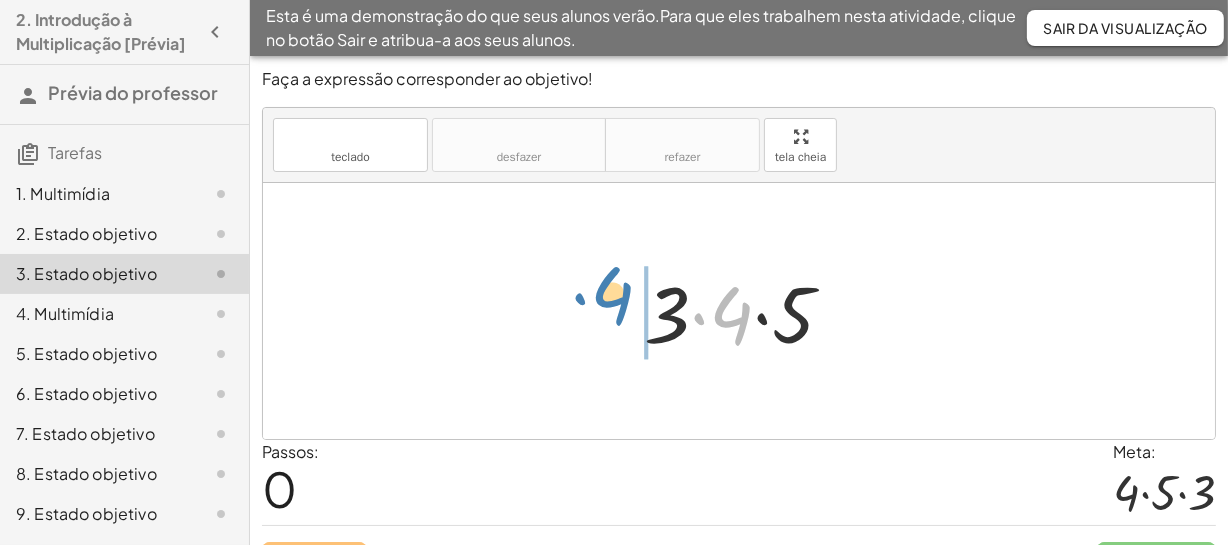 drag, startPoint x: 745, startPoint y: 335, endPoint x: 626, endPoint y: 316, distance: 120.50726 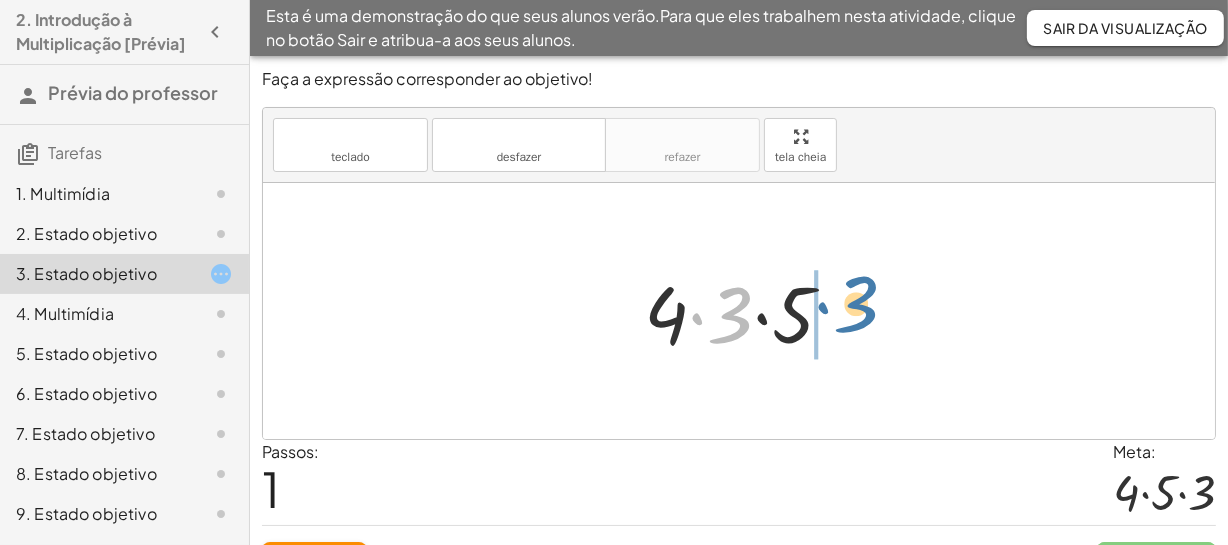 drag, startPoint x: 737, startPoint y: 326, endPoint x: 866, endPoint y: 330, distance: 129.062 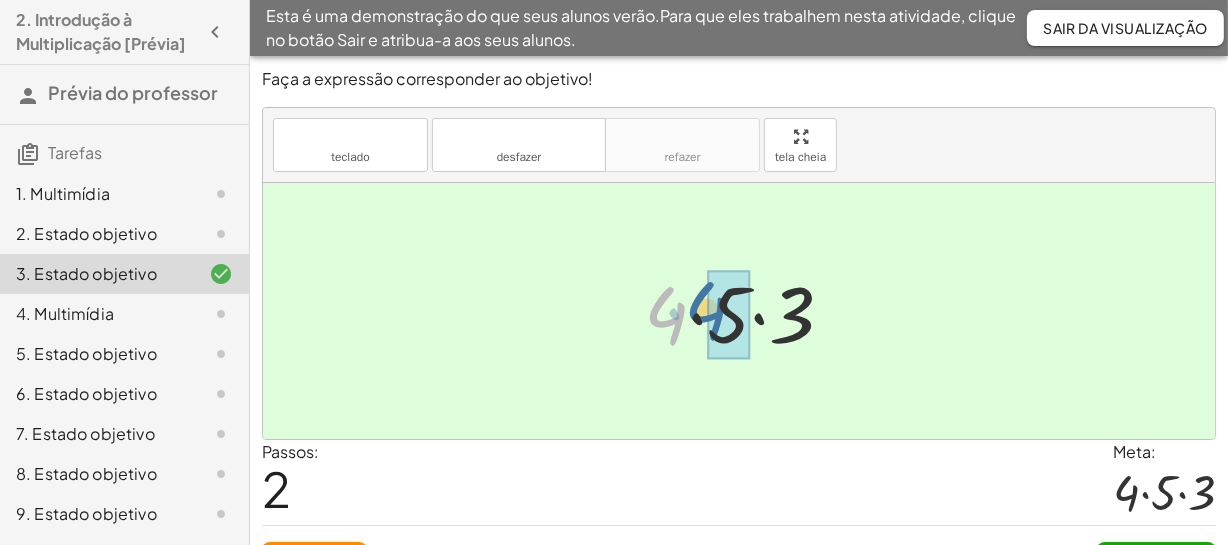 drag, startPoint x: 677, startPoint y: 329, endPoint x: 720, endPoint y: 324, distance: 43.289722 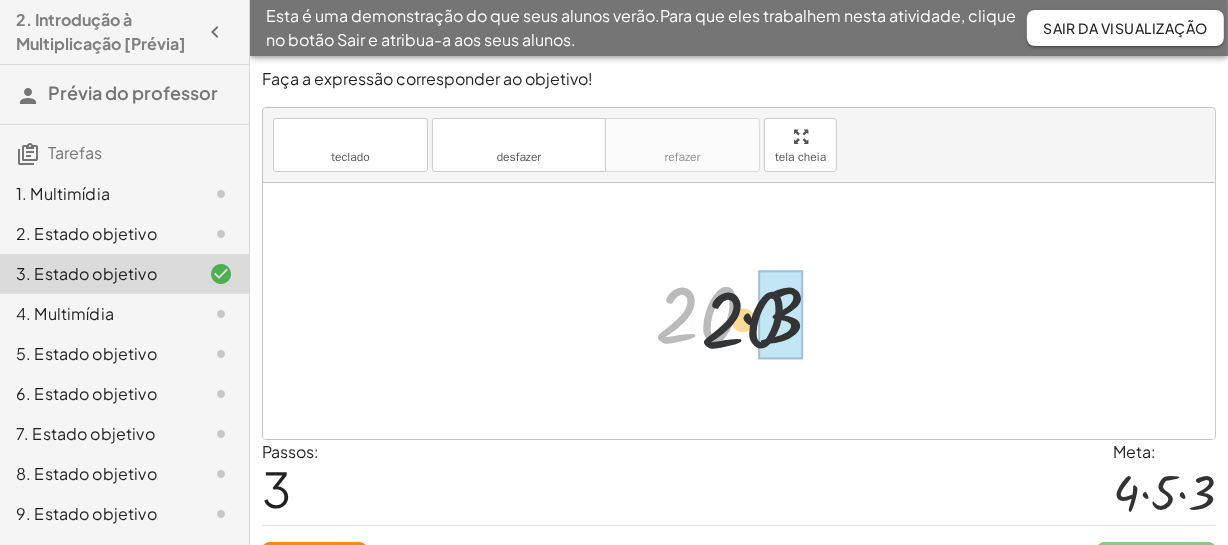 drag, startPoint x: 720, startPoint y: 324, endPoint x: 805, endPoint y: 335, distance: 85.70881 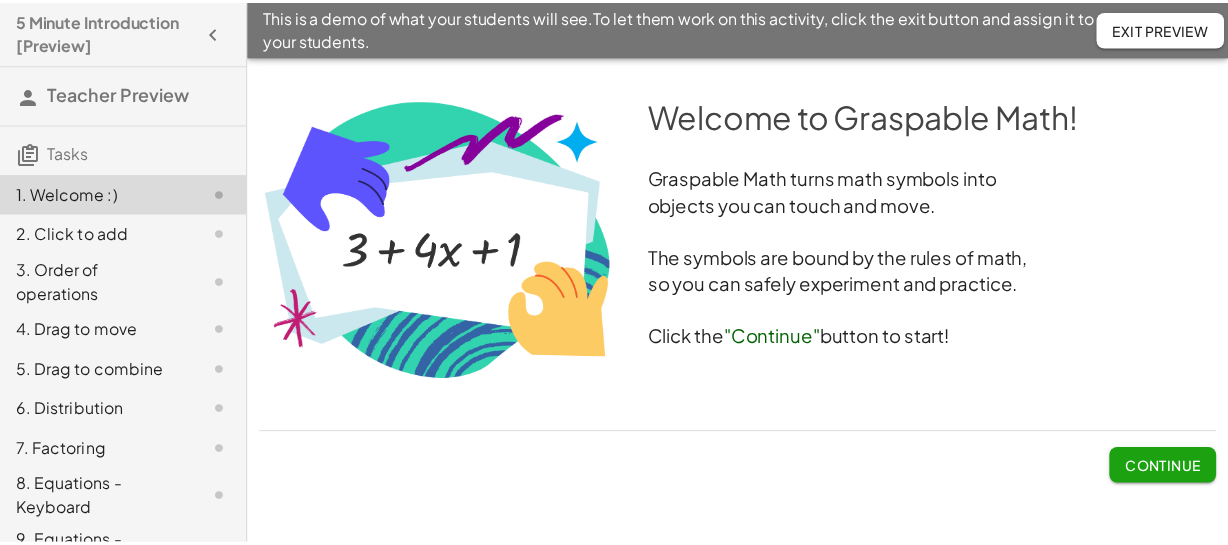 scroll, scrollTop: 0, scrollLeft: 0, axis: both 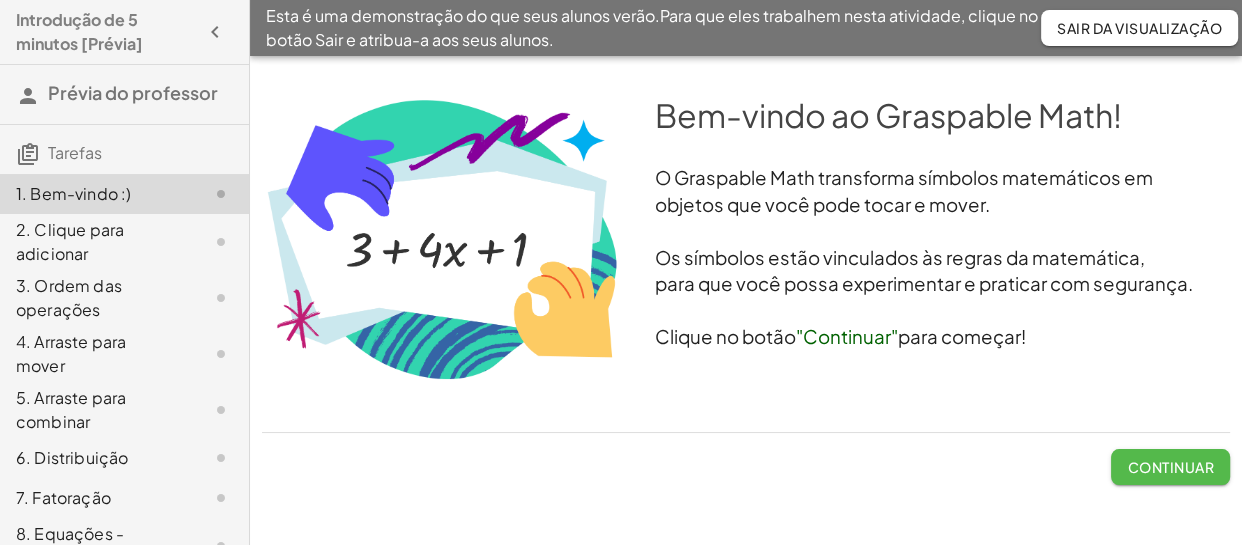 click on "Continuar" at bounding box center [1170, 467] 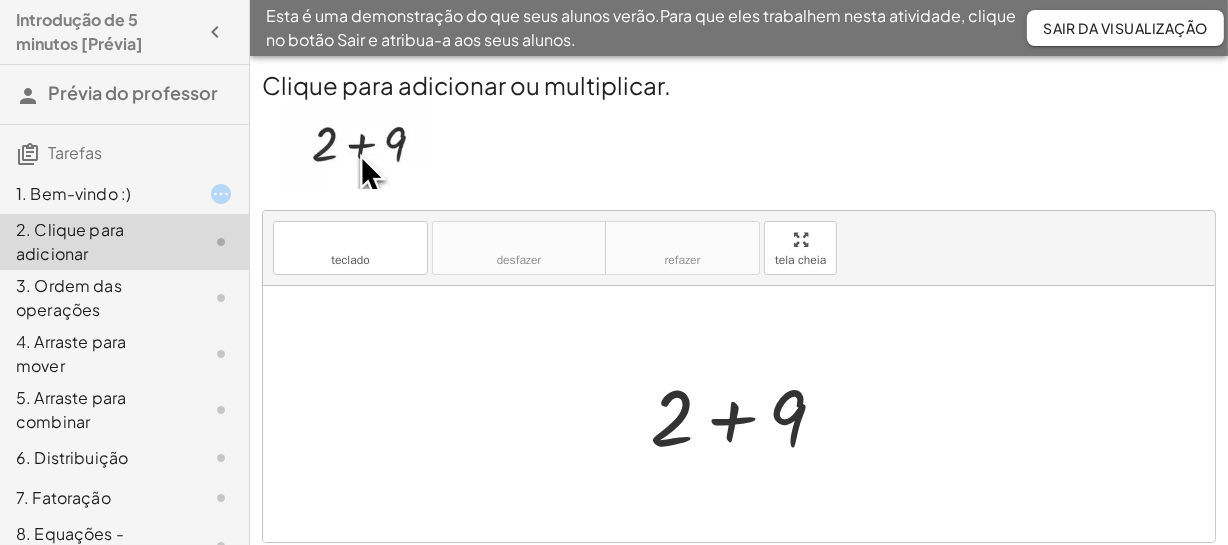 click at bounding box center [746, 414] 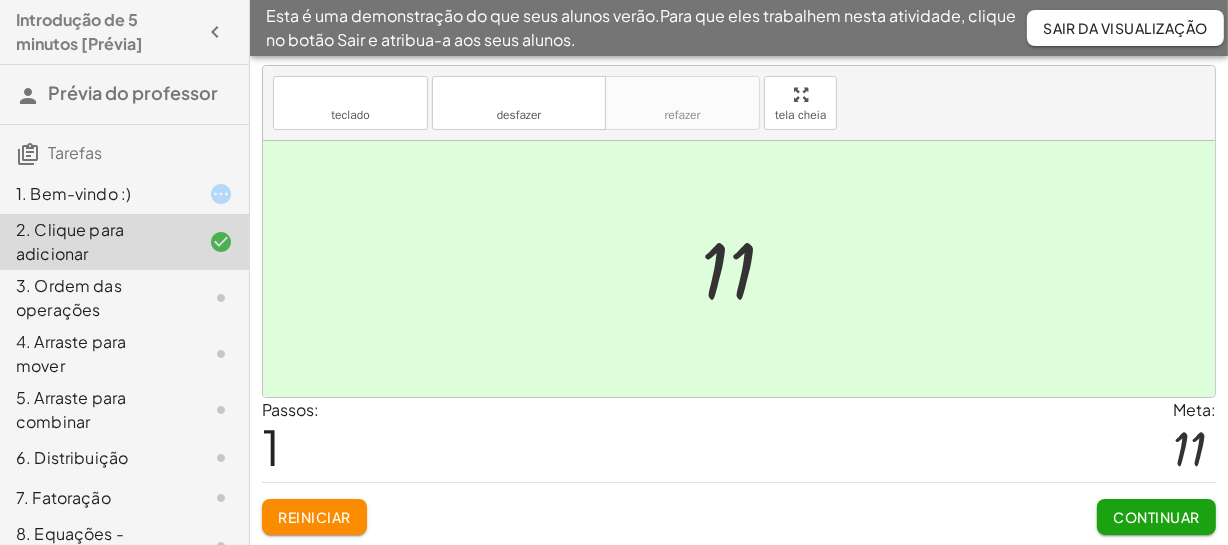 scroll, scrollTop: 146, scrollLeft: 0, axis: vertical 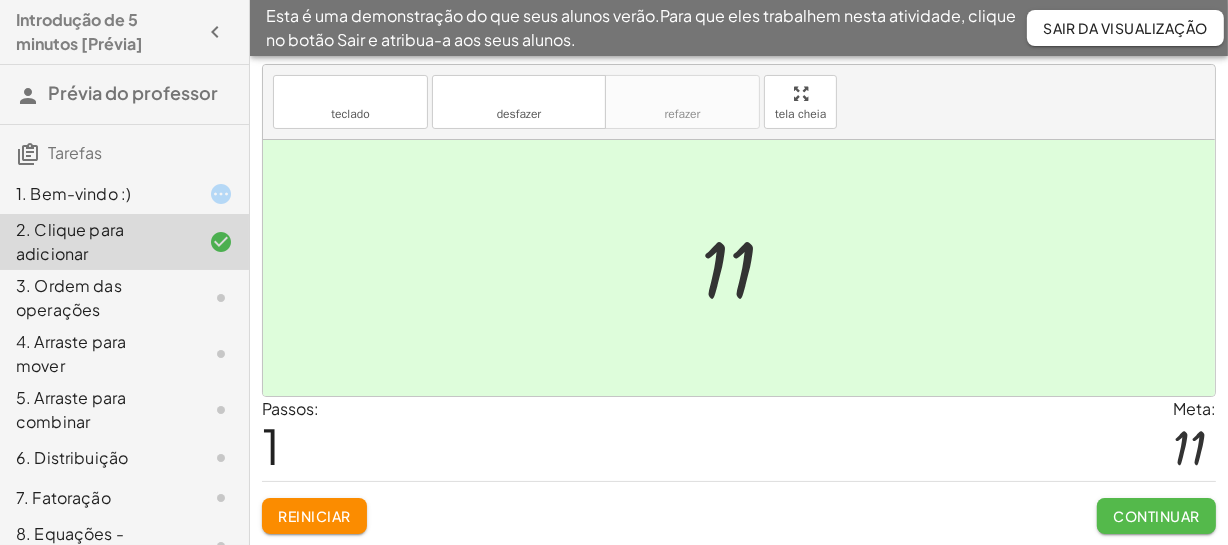 click on "Continuar" at bounding box center (1157, 516) 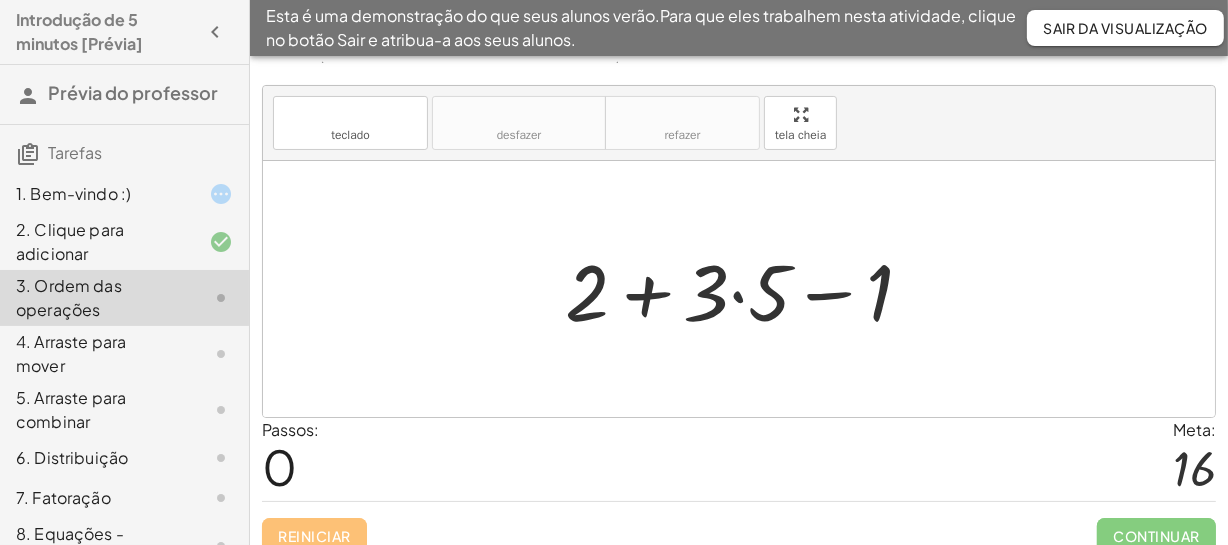 click at bounding box center [747, 289] 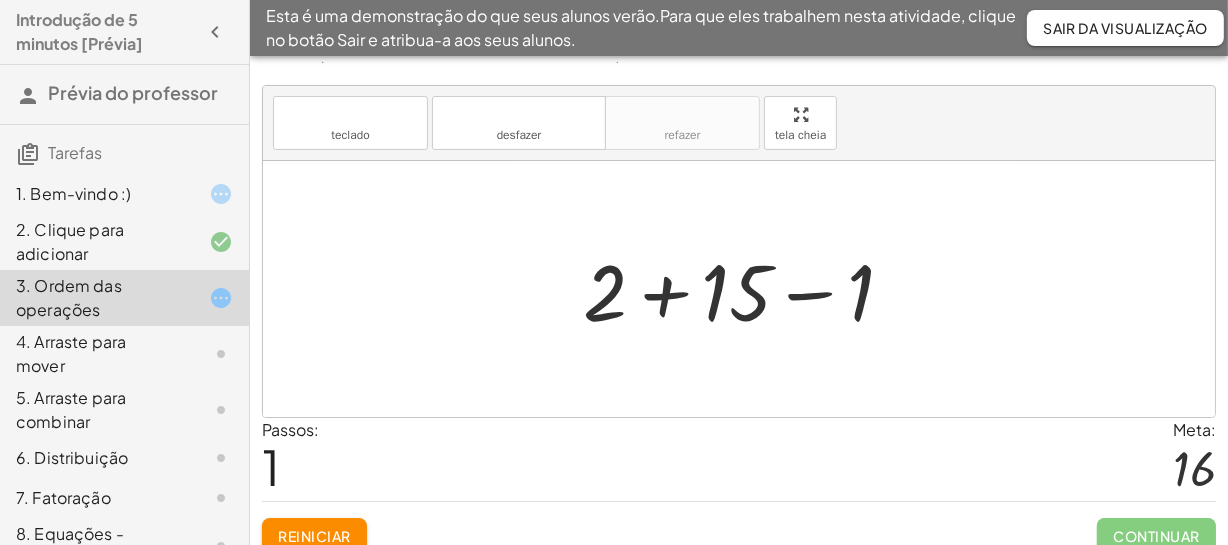 click at bounding box center (746, 289) 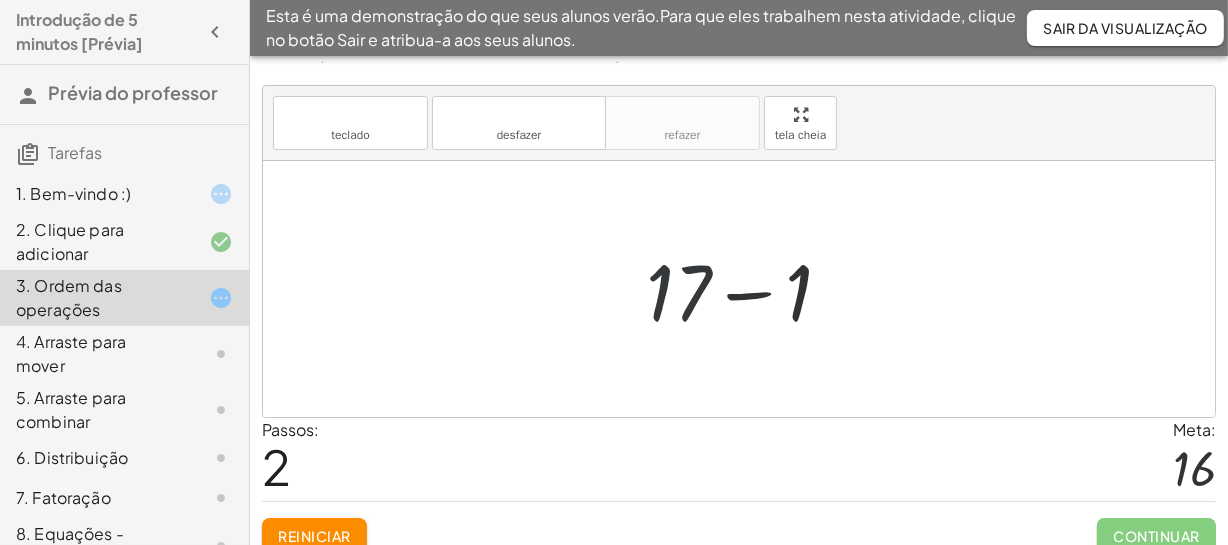click at bounding box center [747, 289] 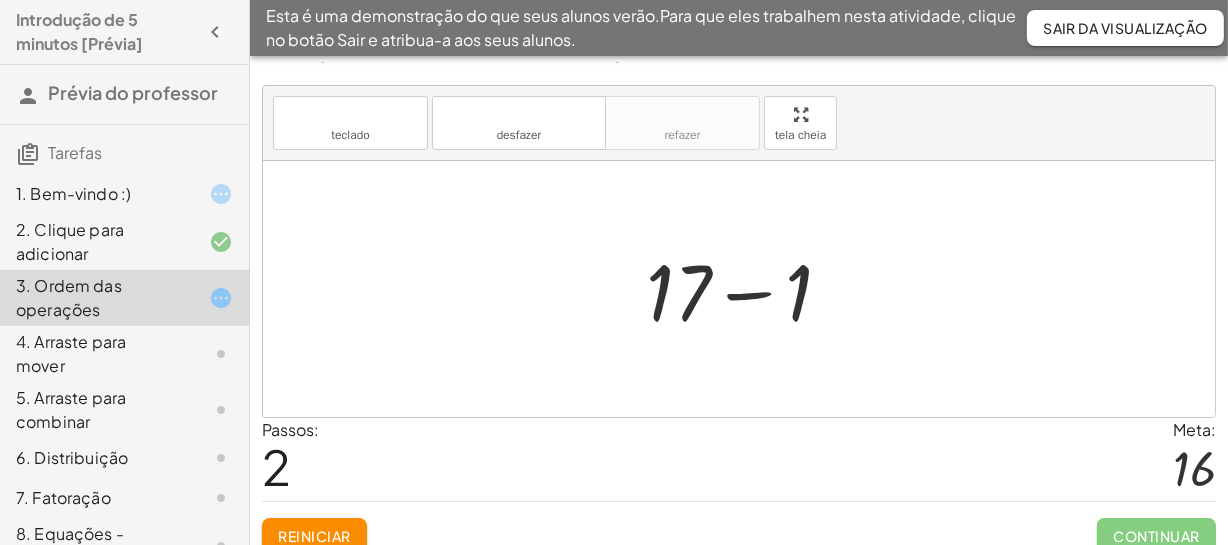 click at bounding box center (747, 289) 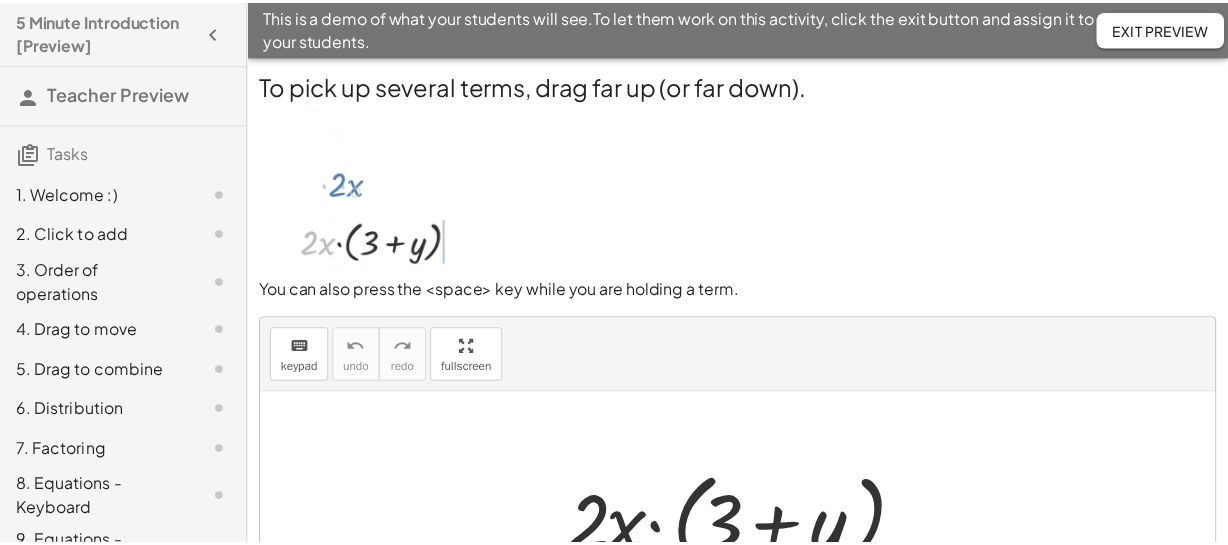scroll, scrollTop: 0, scrollLeft: 0, axis: both 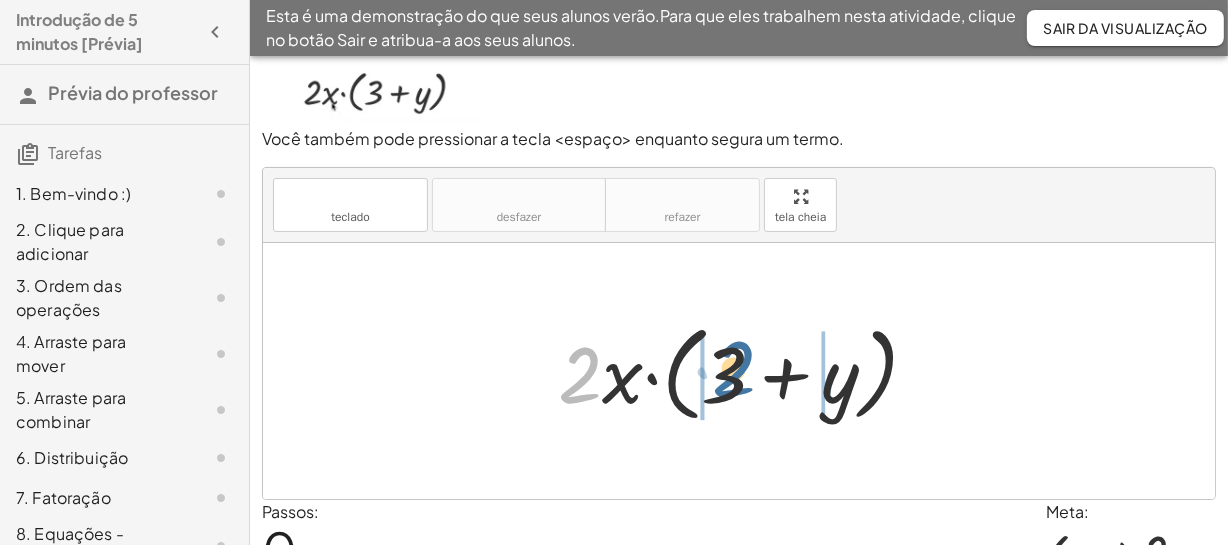 drag, startPoint x: 600, startPoint y: 374, endPoint x: 760, endPoint y: 369, distance: 160.07811 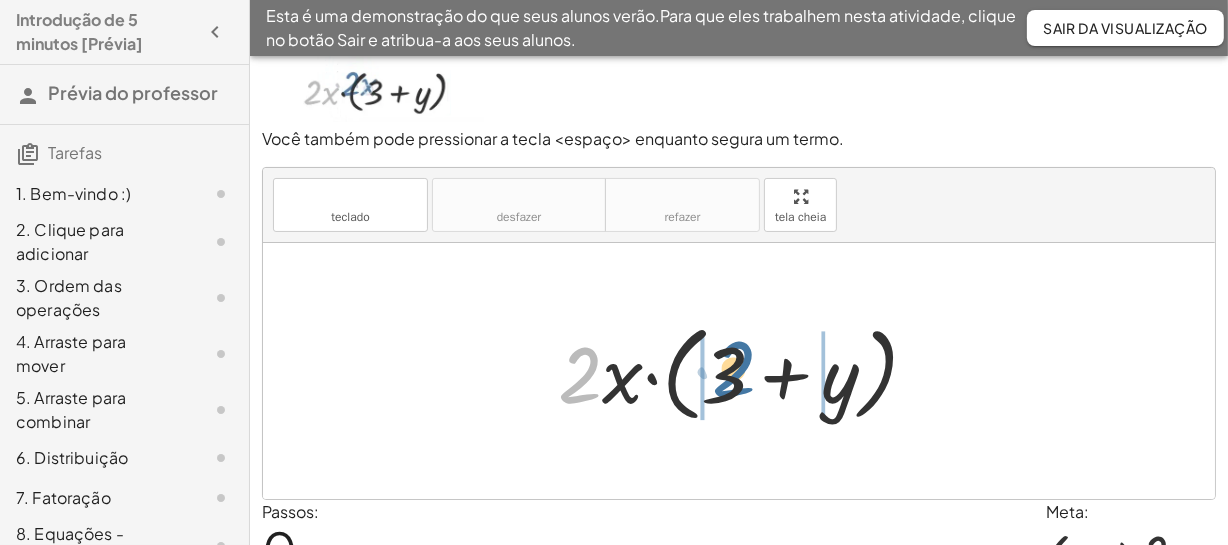 click at bounding box center (746, 371) 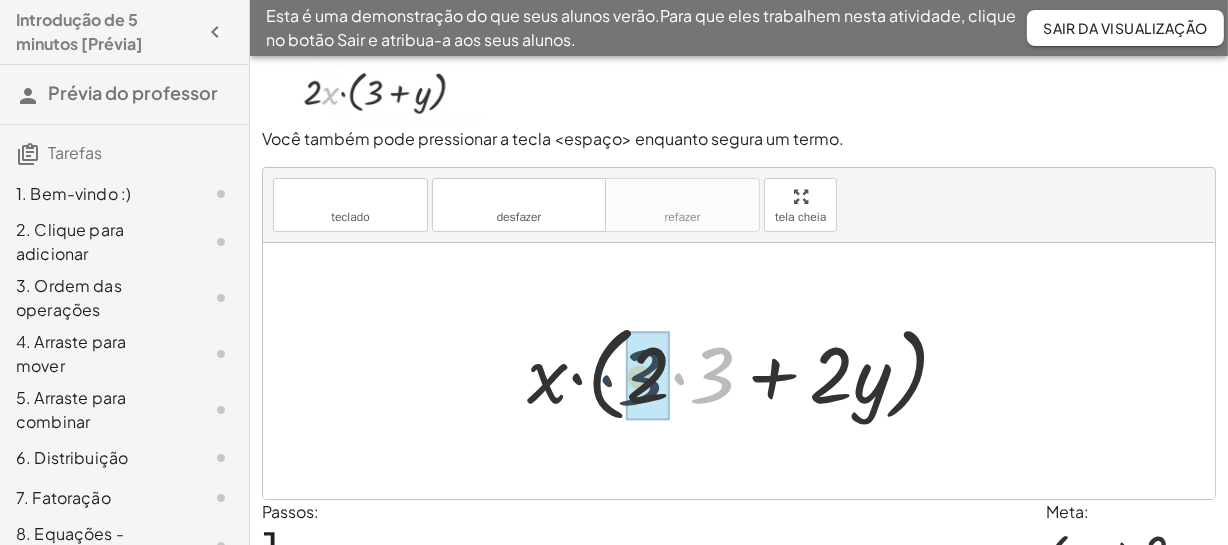 drag, startPoint x: 726, startPoint y: 380, endPoint x: 645, endPoint y: 384, distance: 81.09871 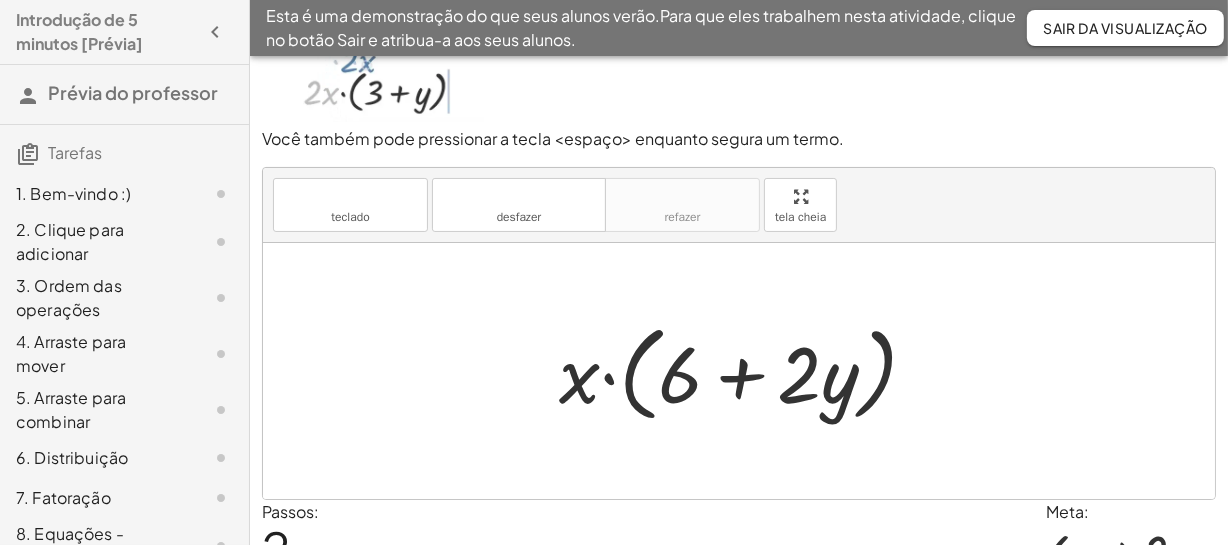 scroll, scrollTop: 196, scrollLeft: 0, axis: vertical 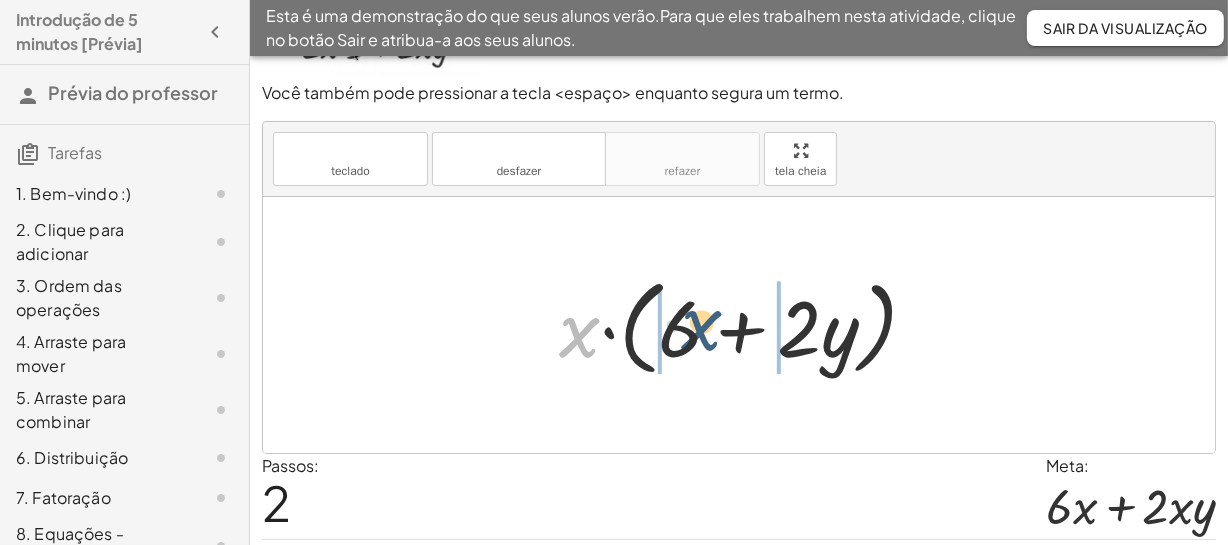 drag, startPoint x: 582, startPoint y: 317, endPoint x: 708, endPoint y: 312, distance: 126.09917 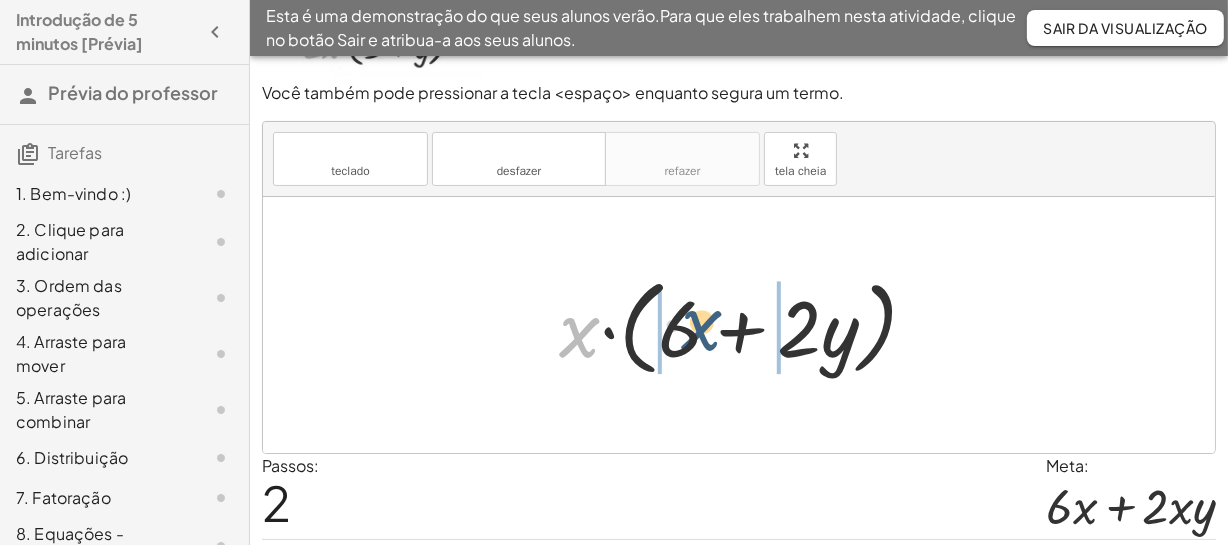 click at bounding box center (746, 325) 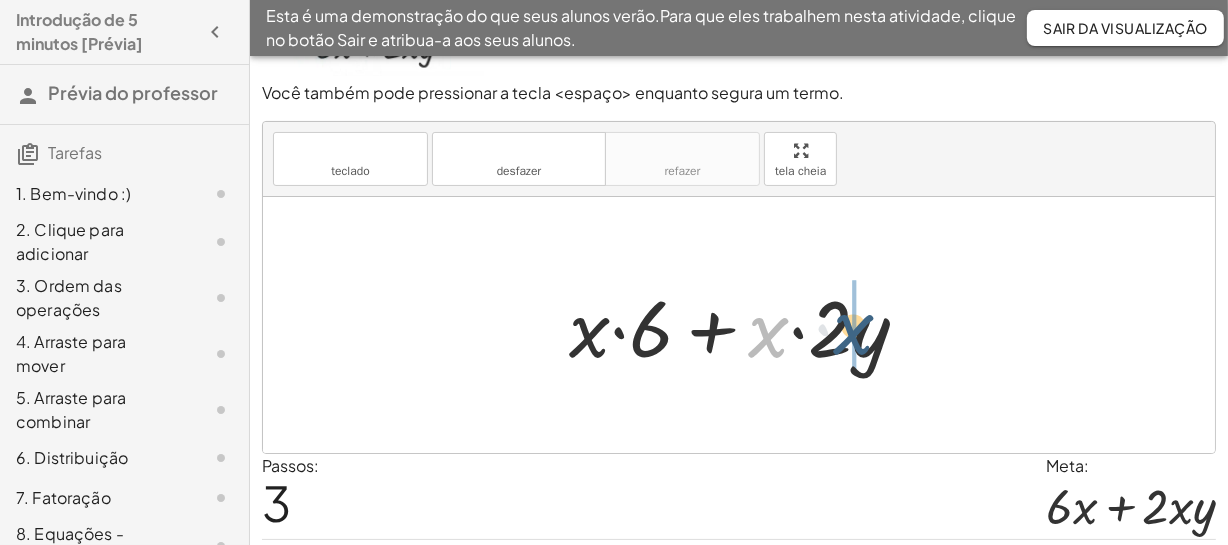 drag, startPoint x: 757, startPoint y: 324, endPoint x: 850, endPoint y: 324, distance: 93 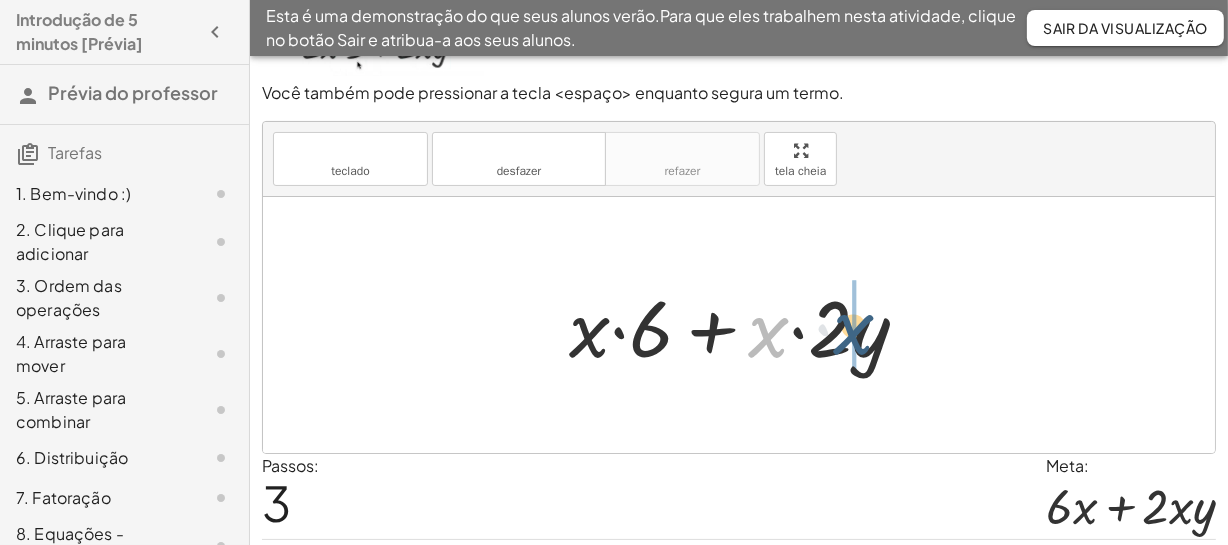 click at bounding box center (747, 325) 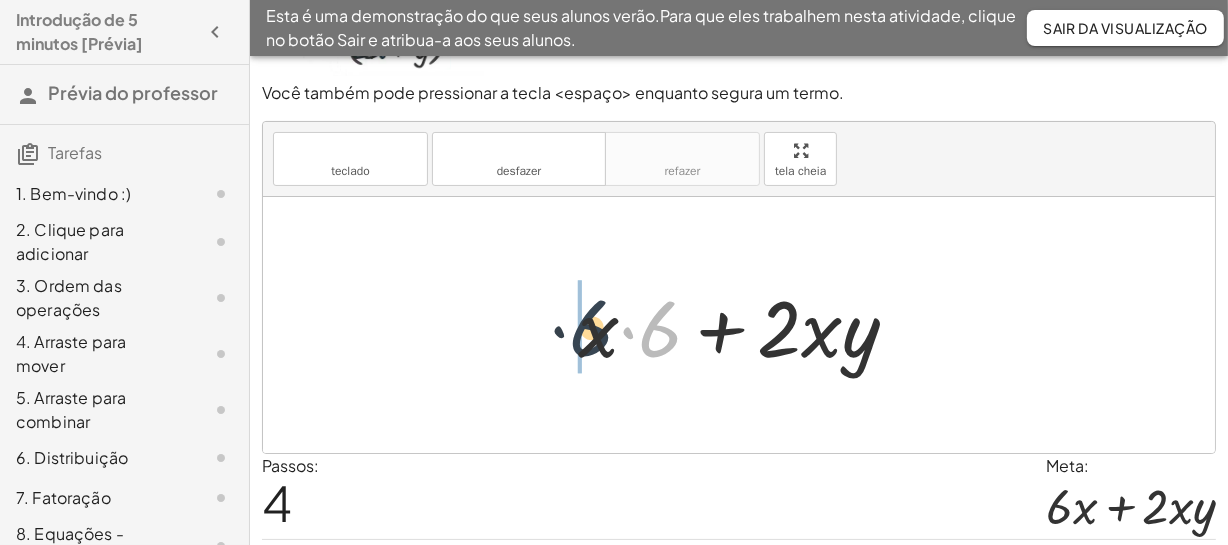 drag, startPoint x: 665, startPoint y: 324, endPoint x: 580, endPoint y: 326, distance: 85.02353 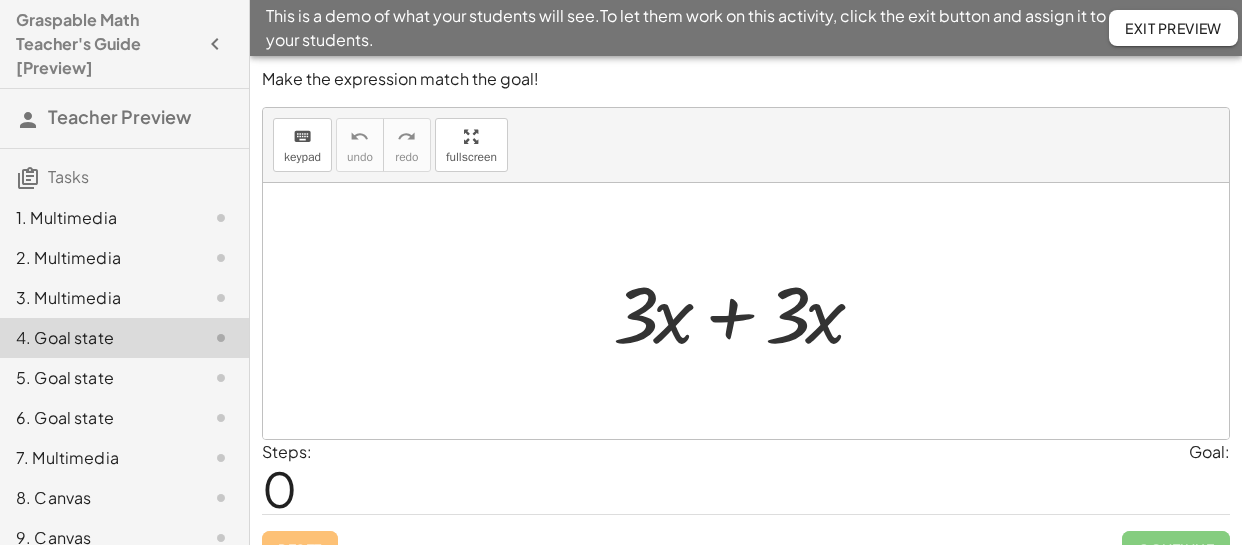 click at bounding box center [746, 311] 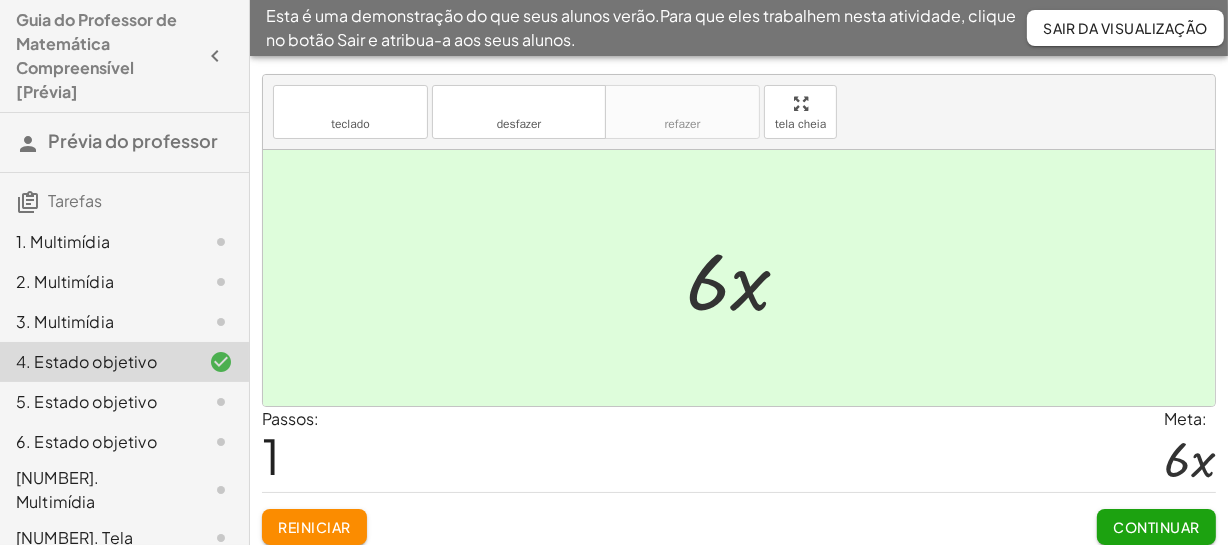 scroll, scrollTop: 33, scrollLeft: 0, axis: vertical 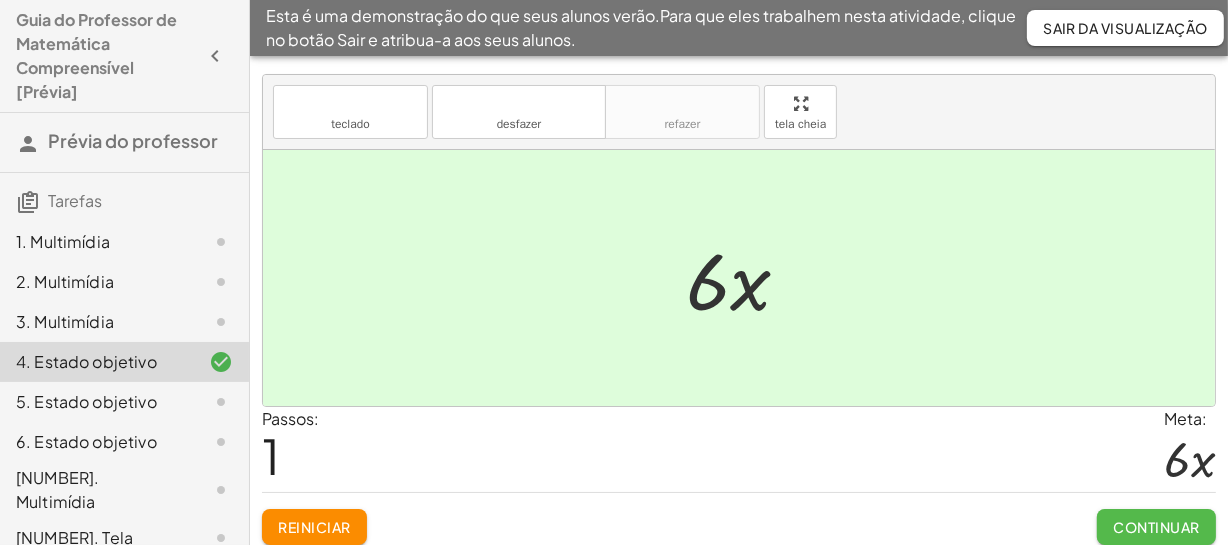 click on "Continuar" at bounding box center [1157, 527] 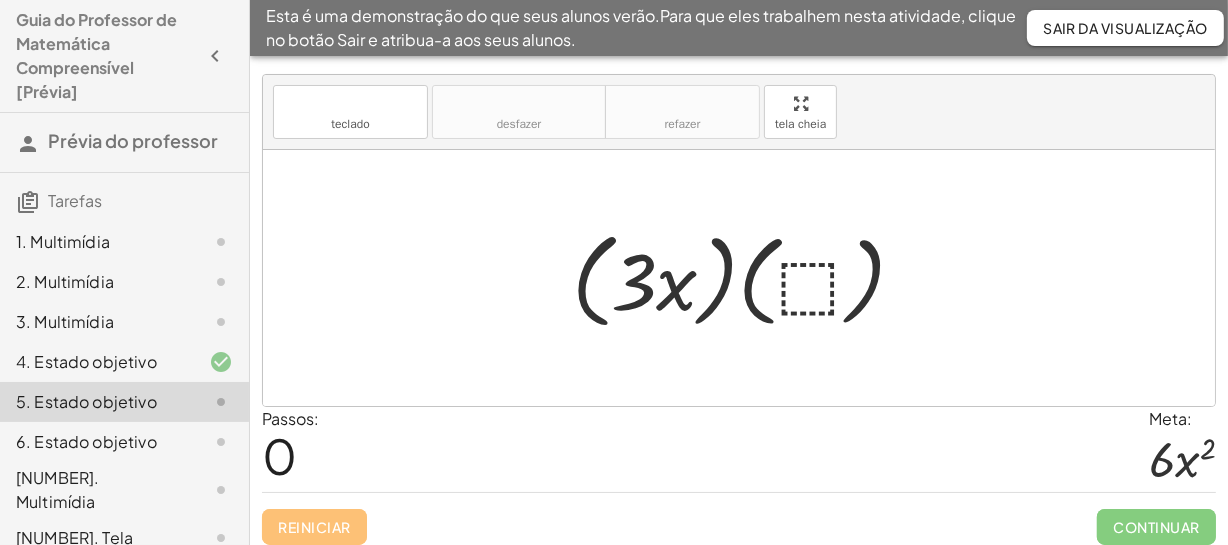 click at bounding box center (746, 278) 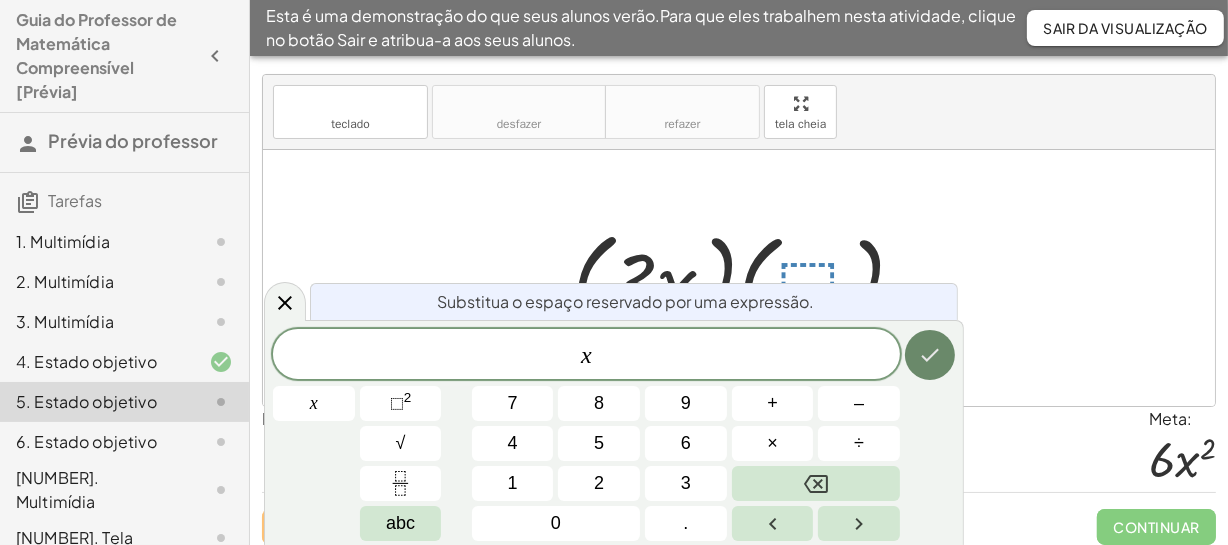 click 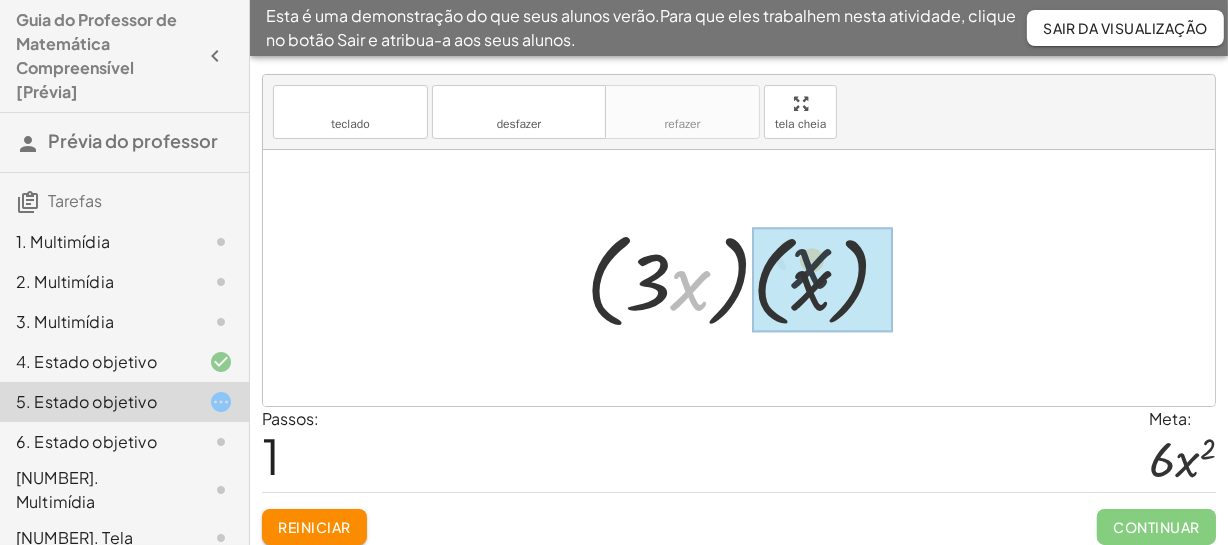 drag, startPoint x: 672, startPoint y: 289, endPoint x: 823, endPoint y: 265, distance: 152.89539 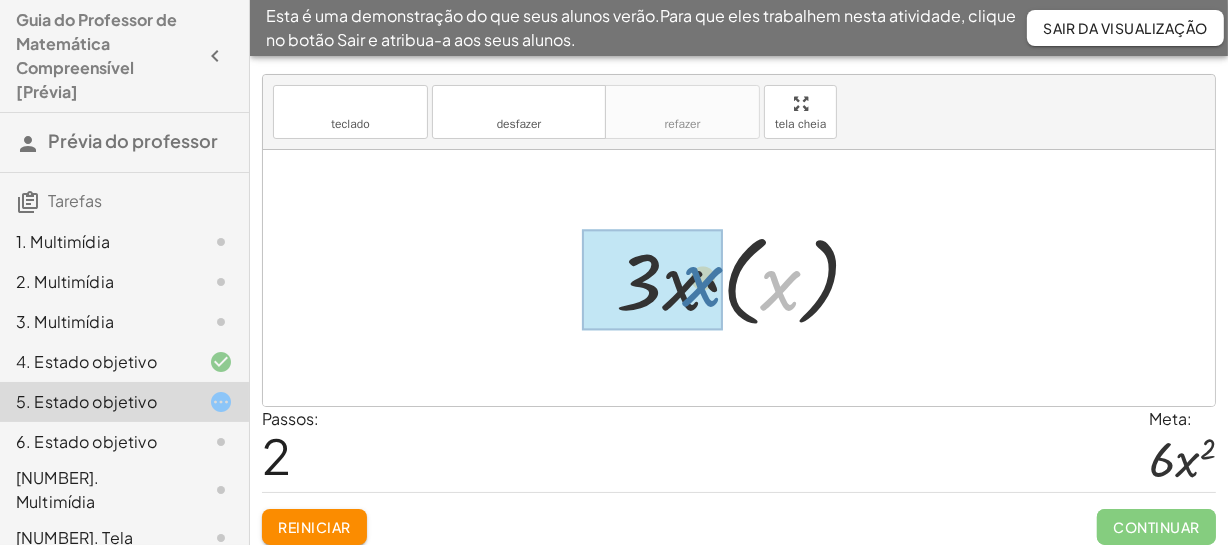 drag, startPoint x: 783, startPoint y: 286, endPoint x: 702, endPoint y: 283, distance: 81.055534 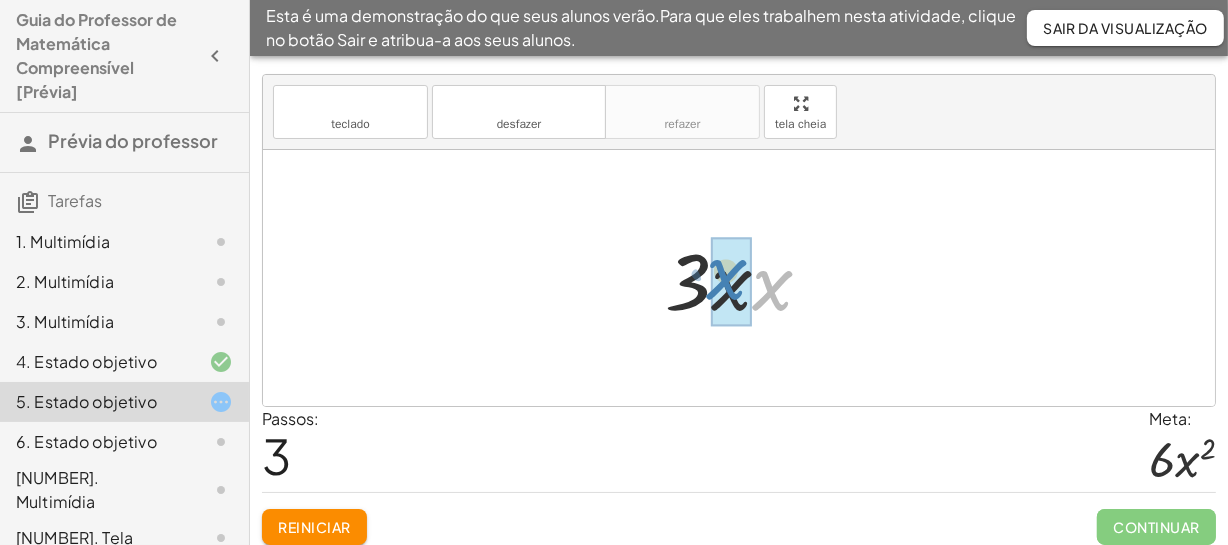 drag, startPoint x: 760, startPoint y: 282, endPoint x: 712, endPoint y: 271, distance: 49.24429 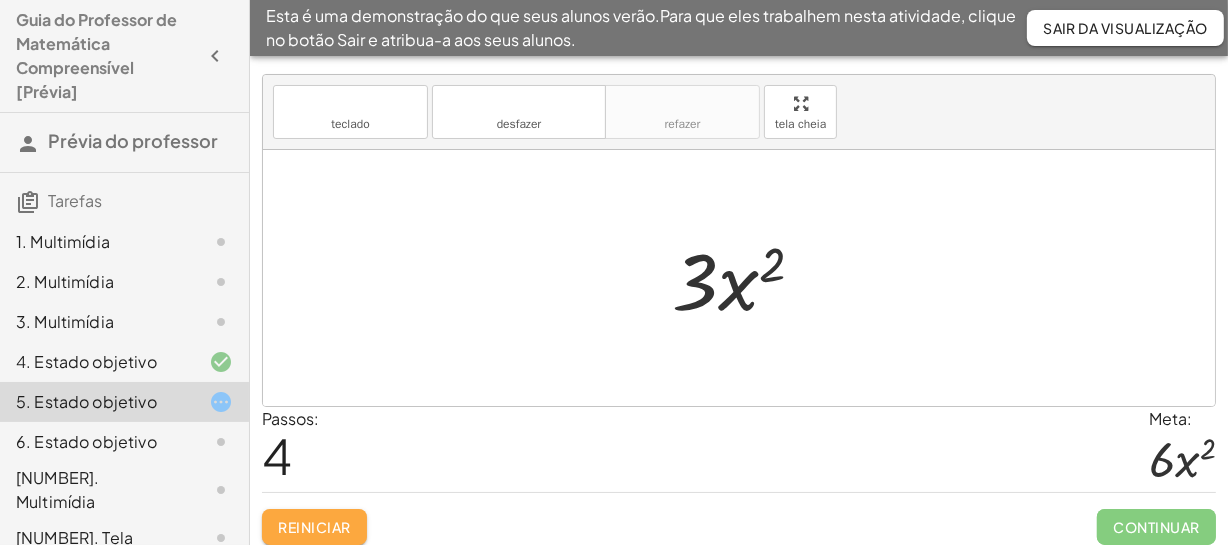 click on "Reiniciar" at bounding box center [314, 527] 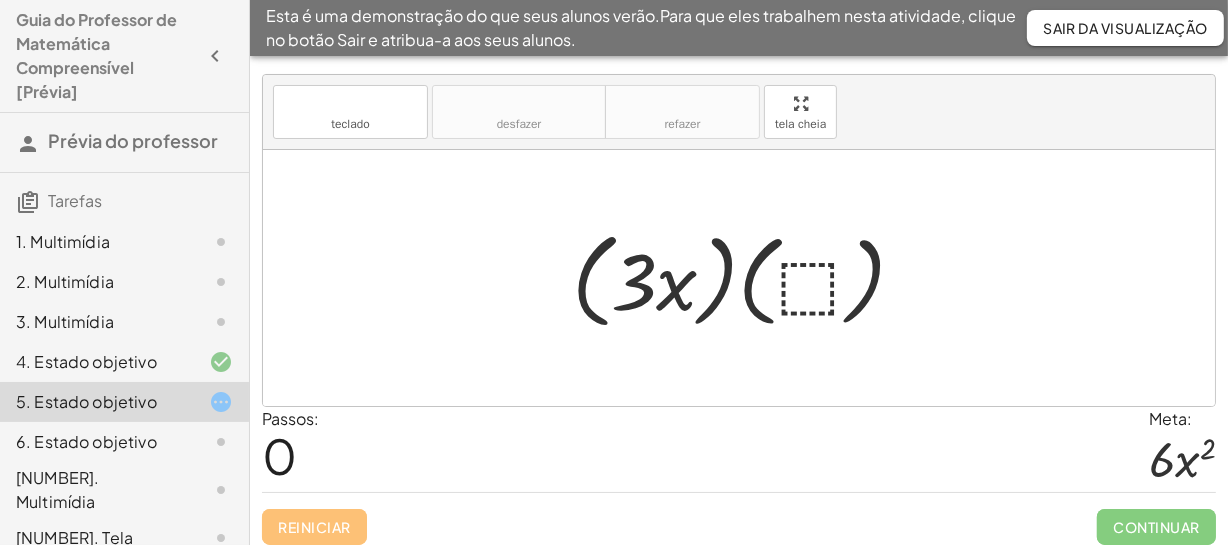 click at bounding box center (746, 278) 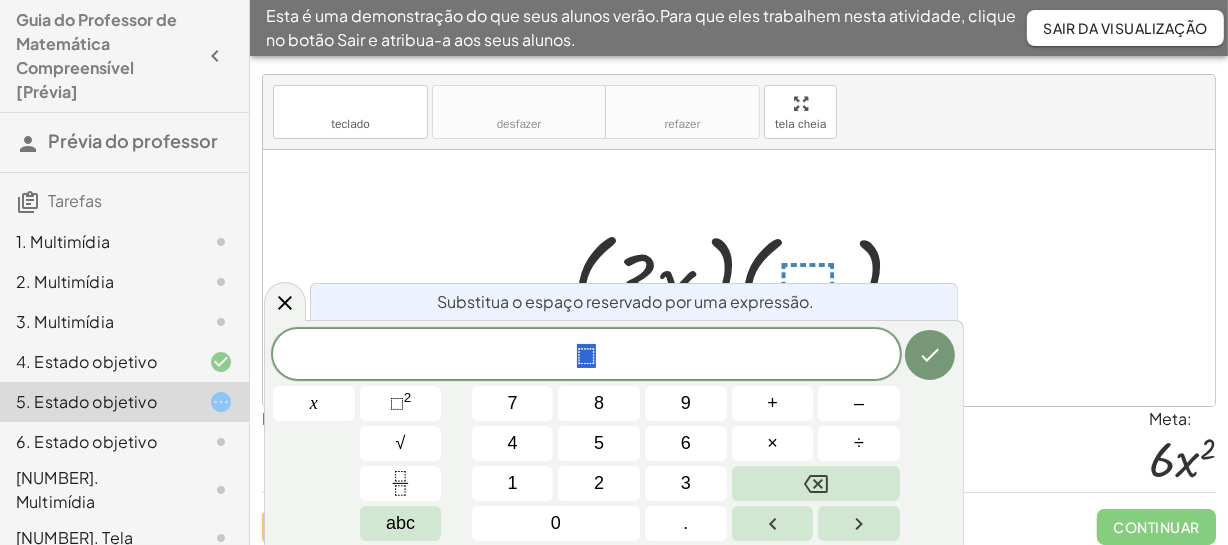 click at bounding box center (739, 278) 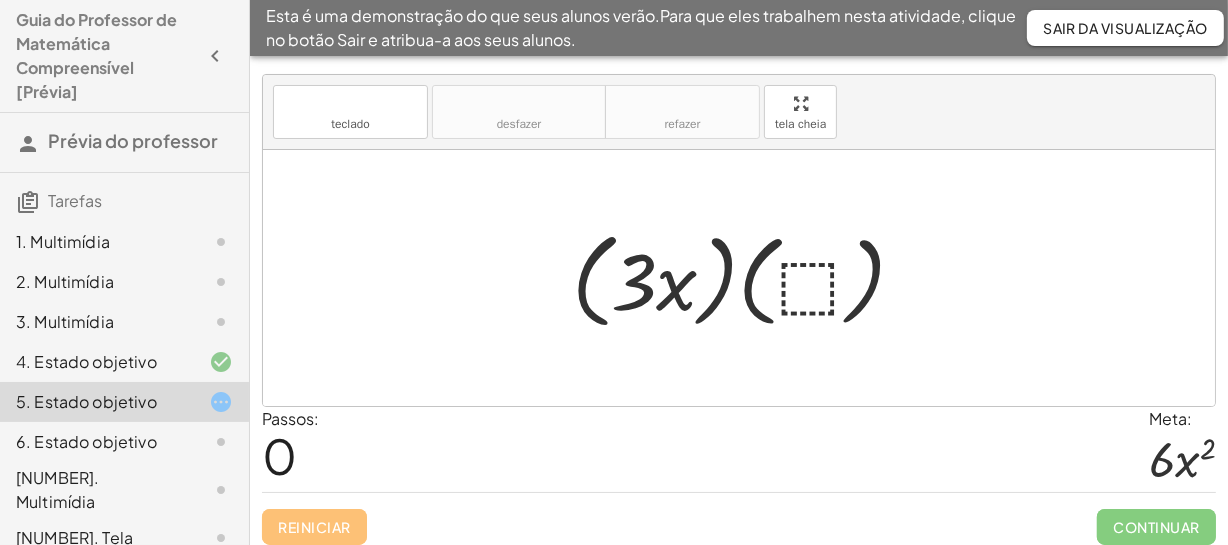 click at bounding box center (746, 278) 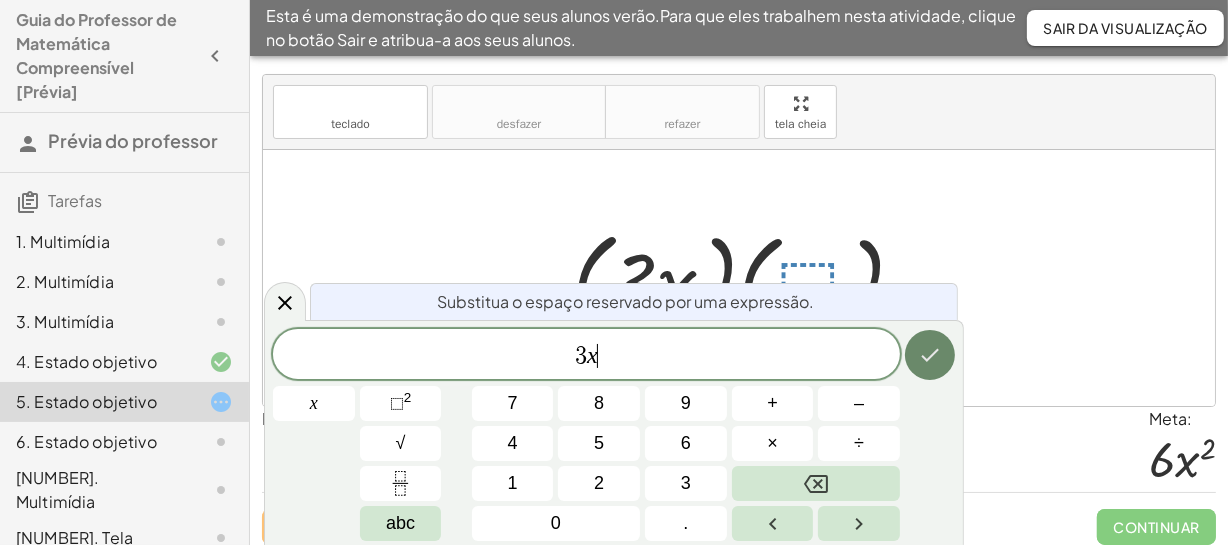 click 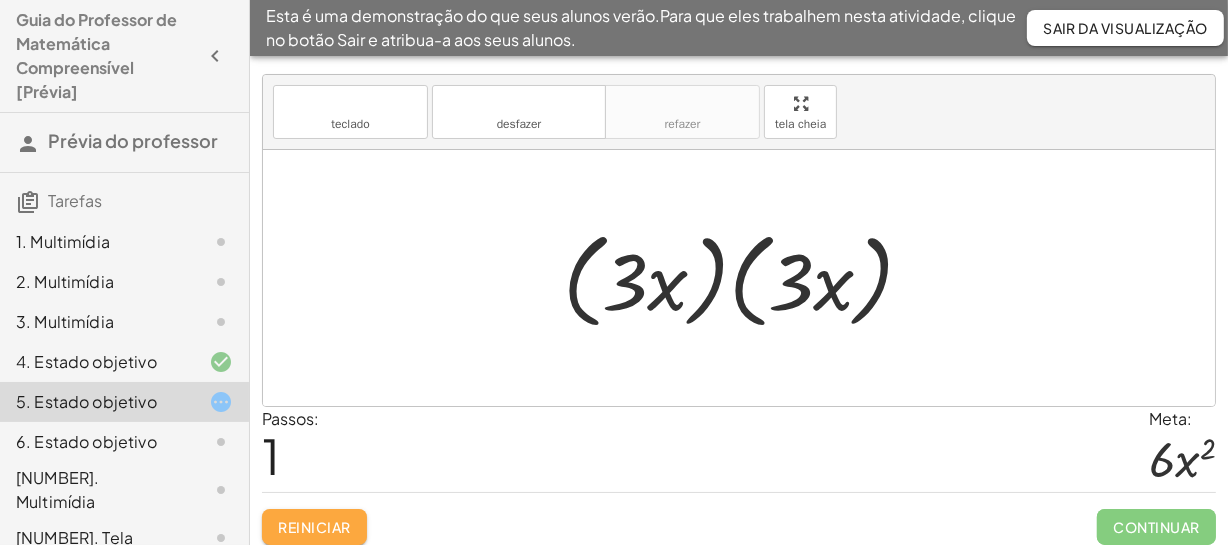 click on "Reiniciar" at bounding box center [314, 527] 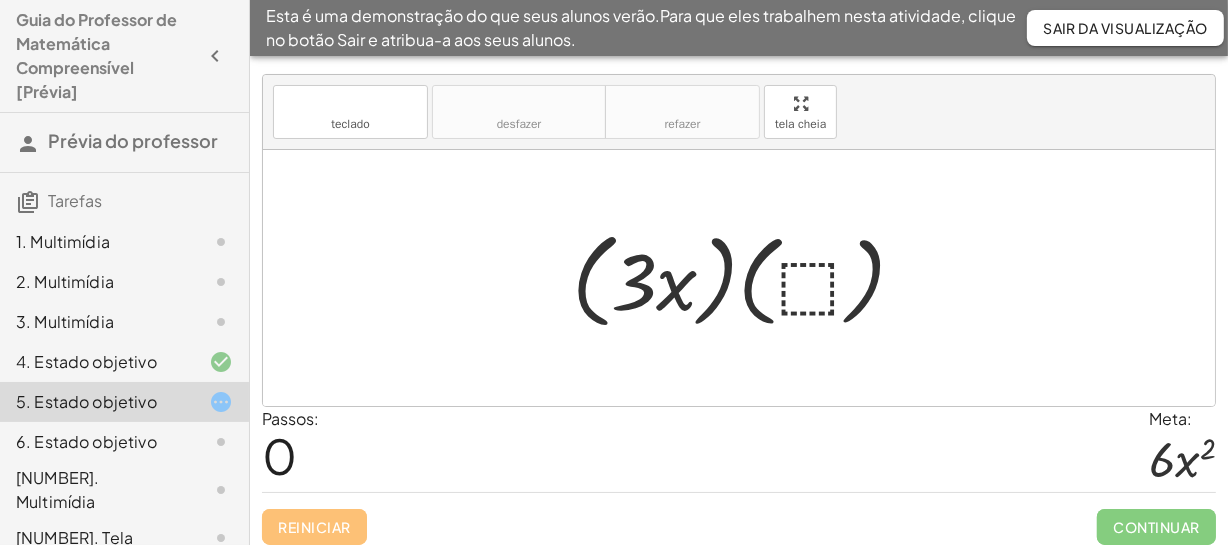click at bounding box center (746, 278) 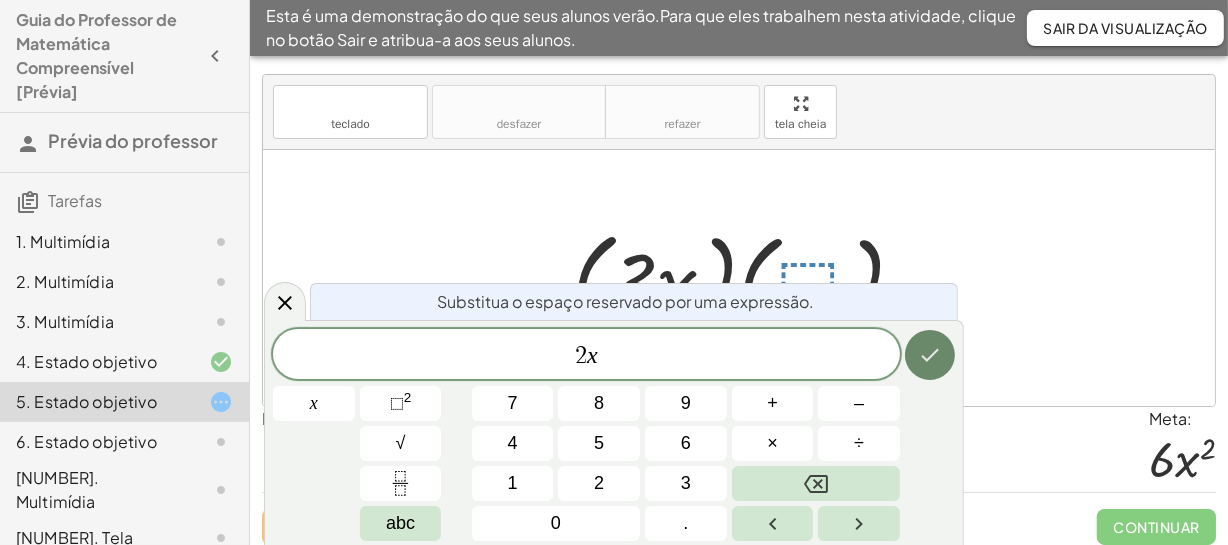 click 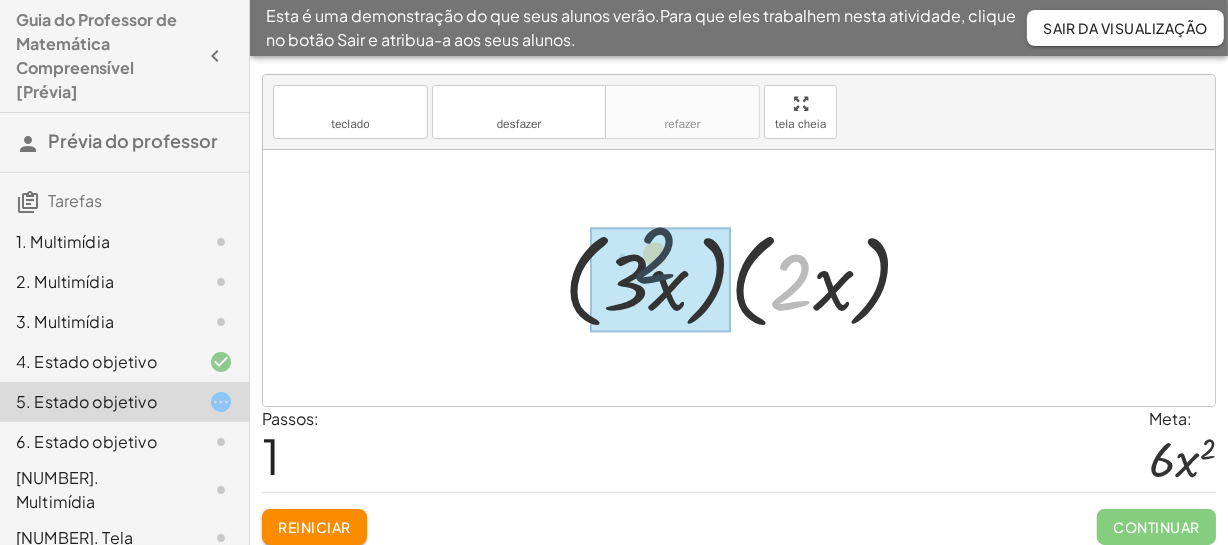 drag, startPoint x: 805, startPoint y: 298, endPoint x: 617, endPoint y: 278, distance: 189.06084 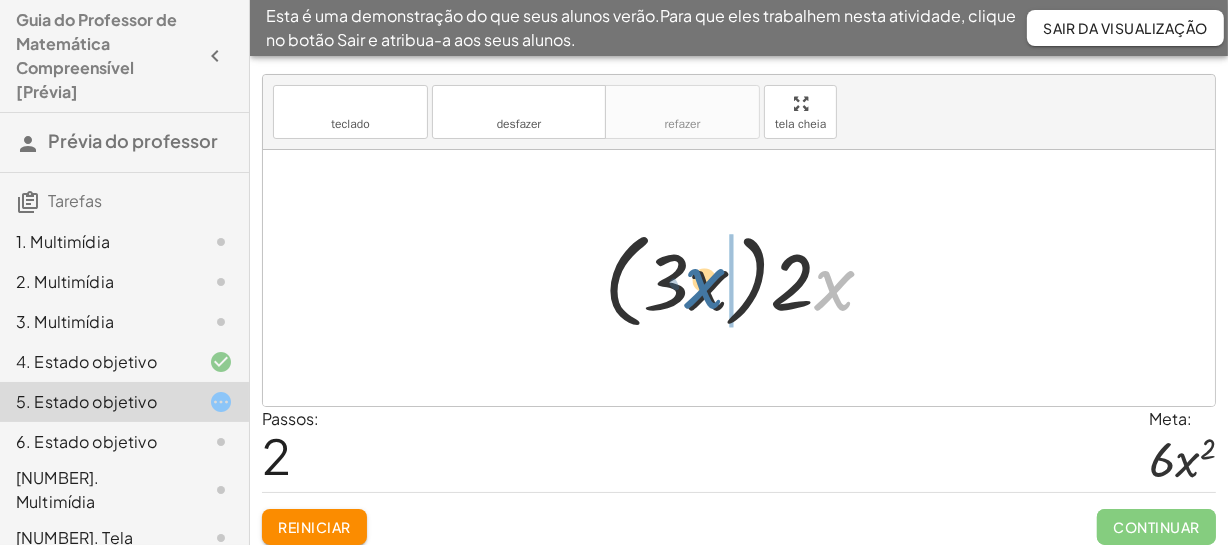 drag, startPoint x: 824, startPoint y: 299, endPoint x: 684, endPoint y: 304, distance: 140.08926 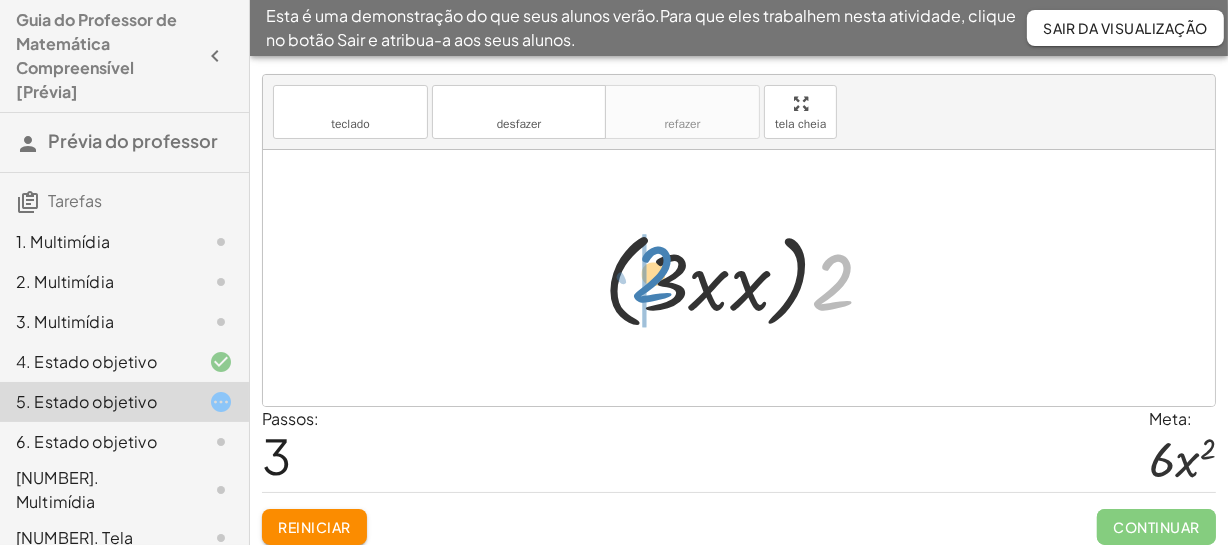 drag, startPoint x: 835, startPoint y: 296, endPoint x: 664, endPoint y: 288, distance: 171.18703 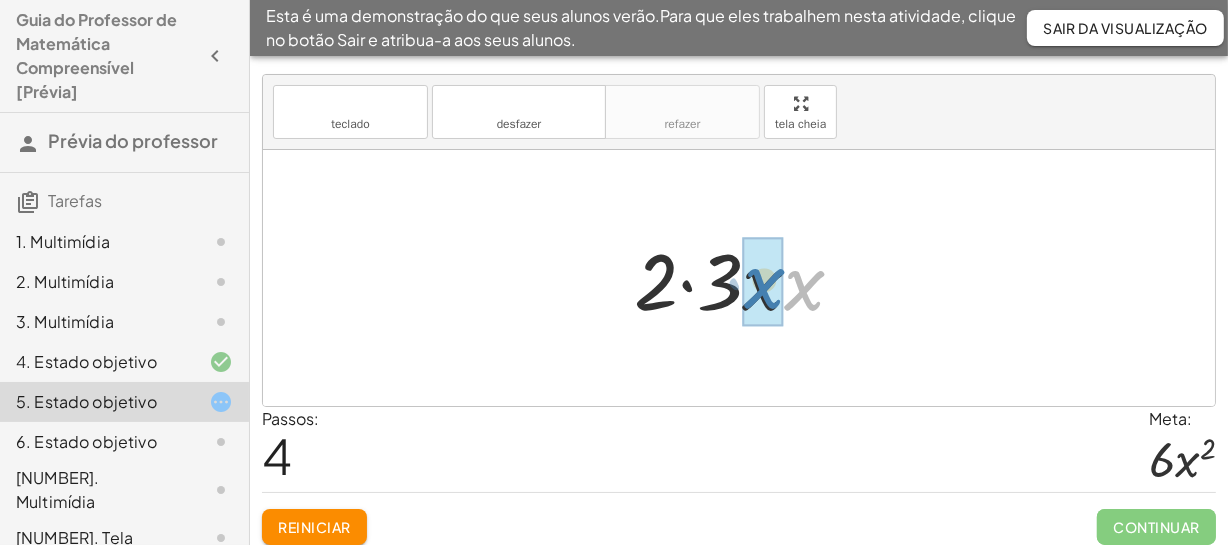 drag, startPoint x: 811, startPoint y: 289, endPoint x: 769, endPoint y: 287, distance: 42.047592 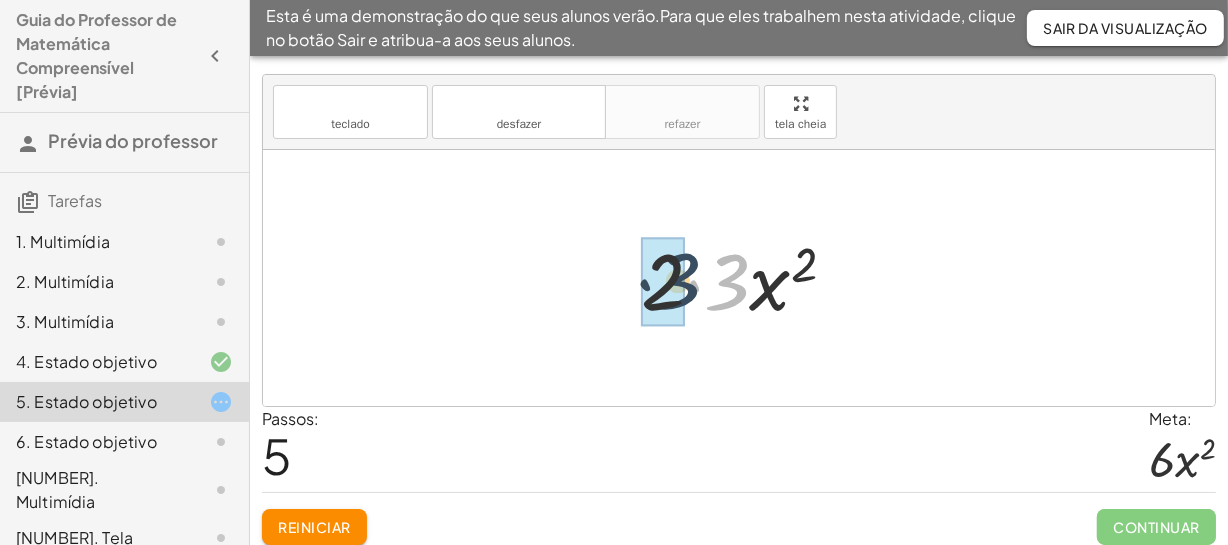 drag, startPoint x: 730, startPoint y: 288, endPoint x: 686, endPoint y: 287, distance: 44.011364 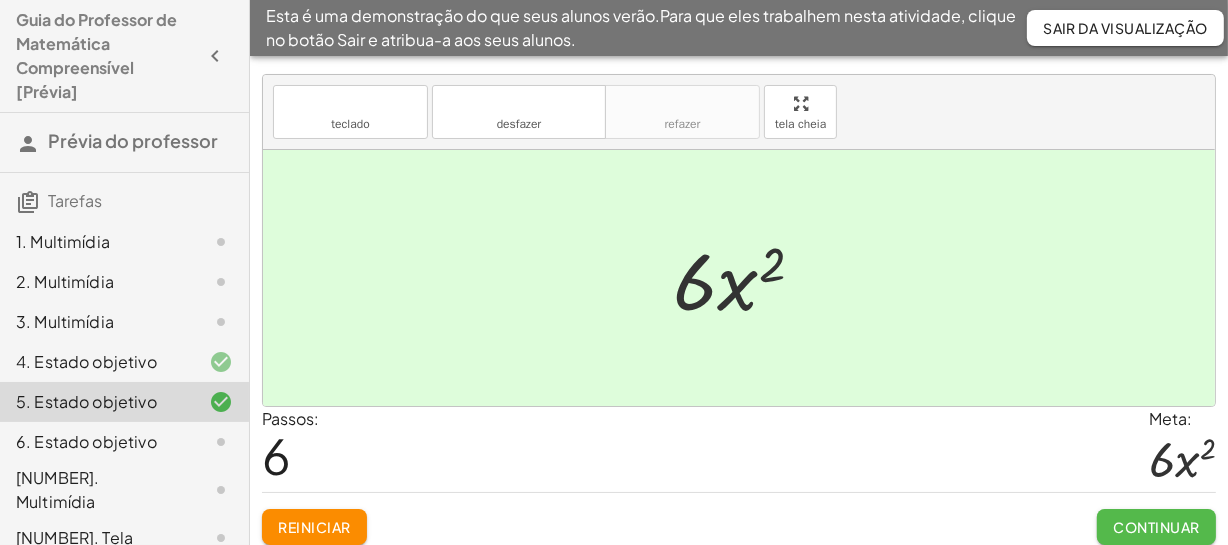 click on "Continuar" at bounding box center [1157, 527] 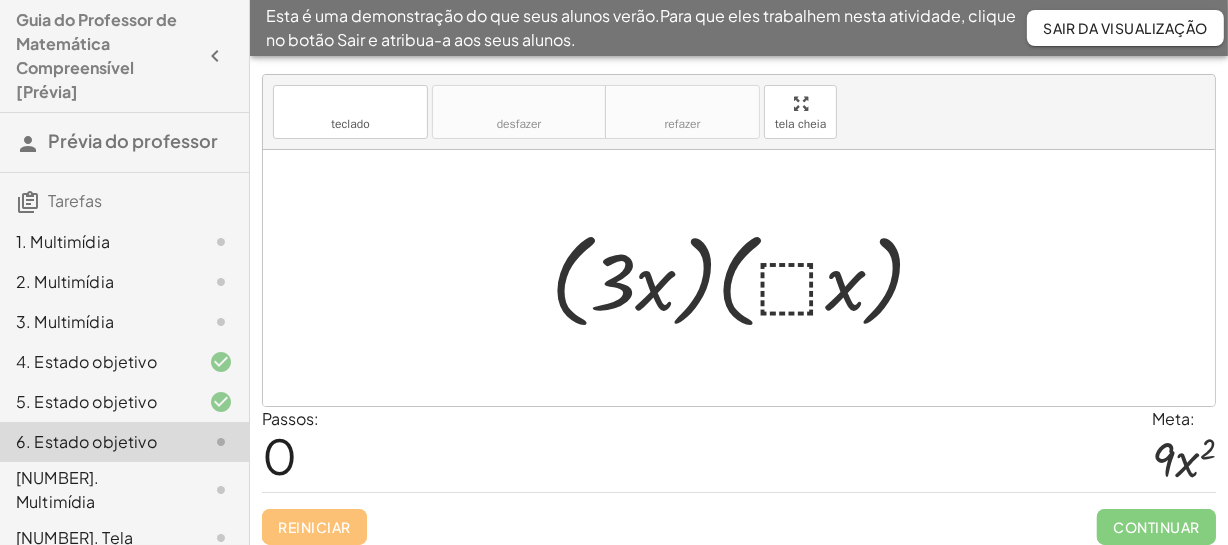 click at bounding box center (746, 278) 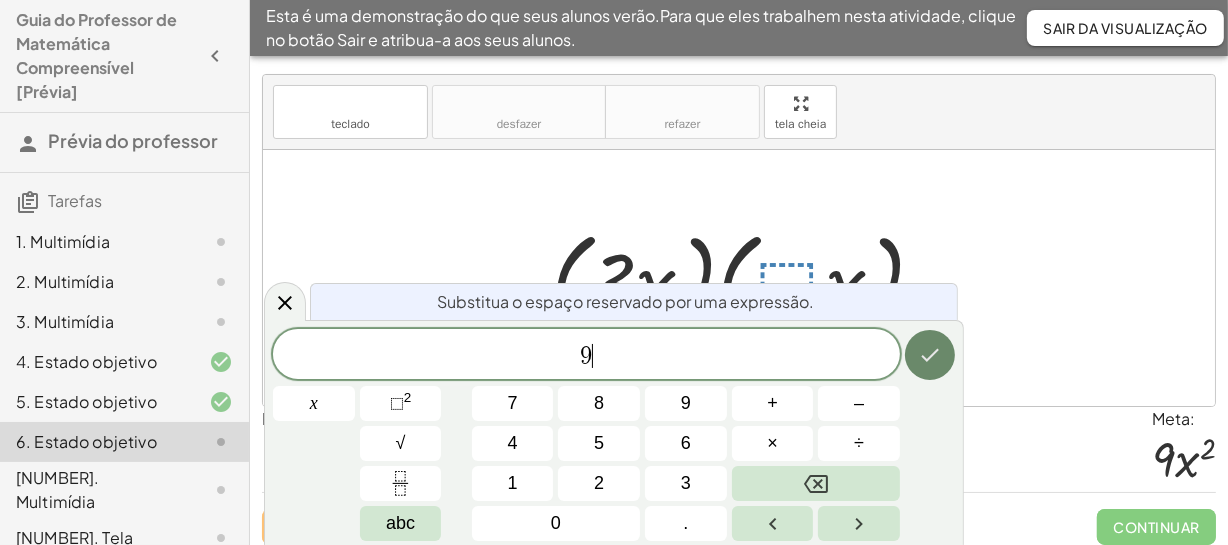 click 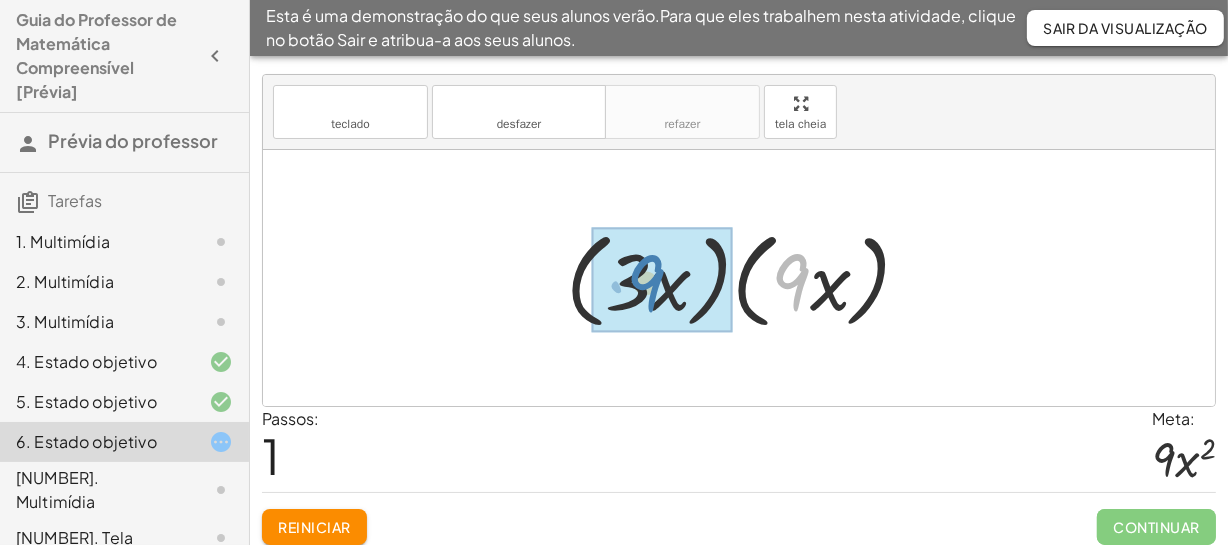 drag, startPoint x: 793, startPoint y: 292, endPoint x: 638, endPoint y: 297, distance: 155.08063 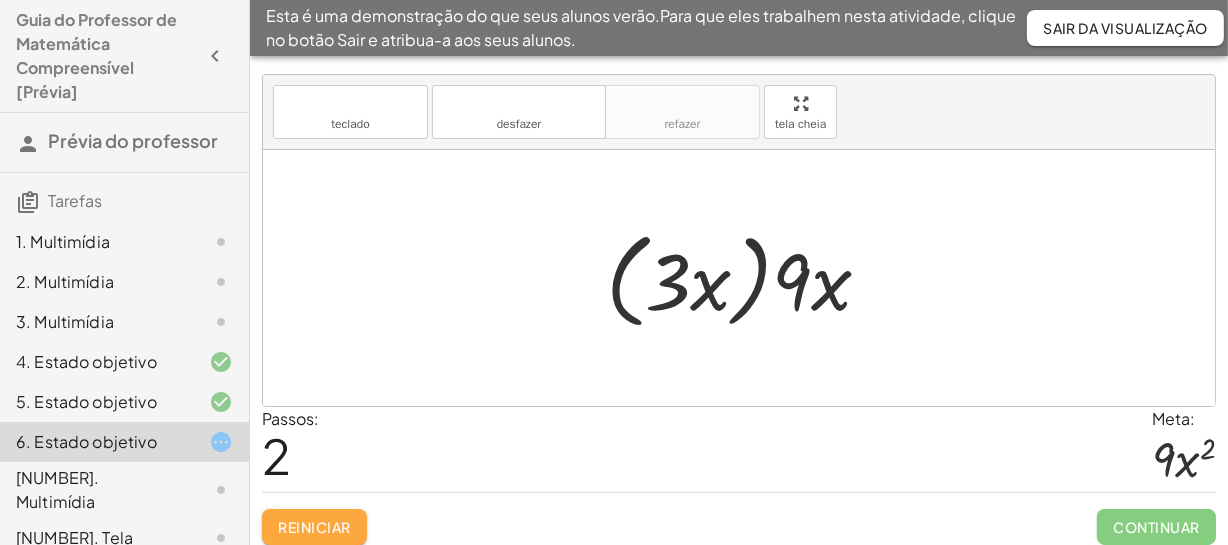 click on "Reiniciar" at bounding box center [314, 527] 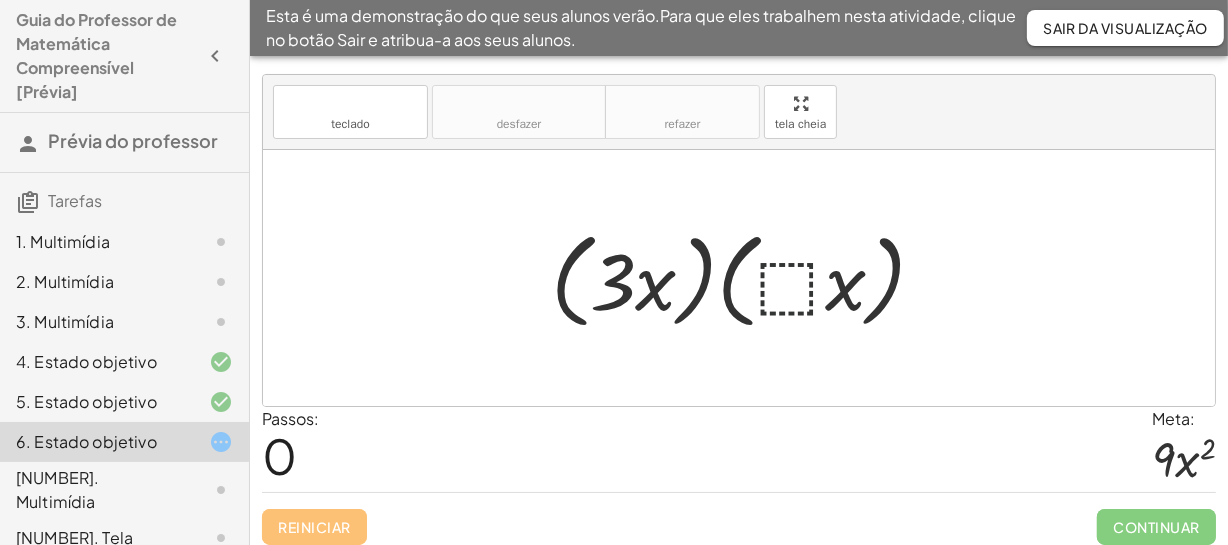 click at bounding box center (746, 278) 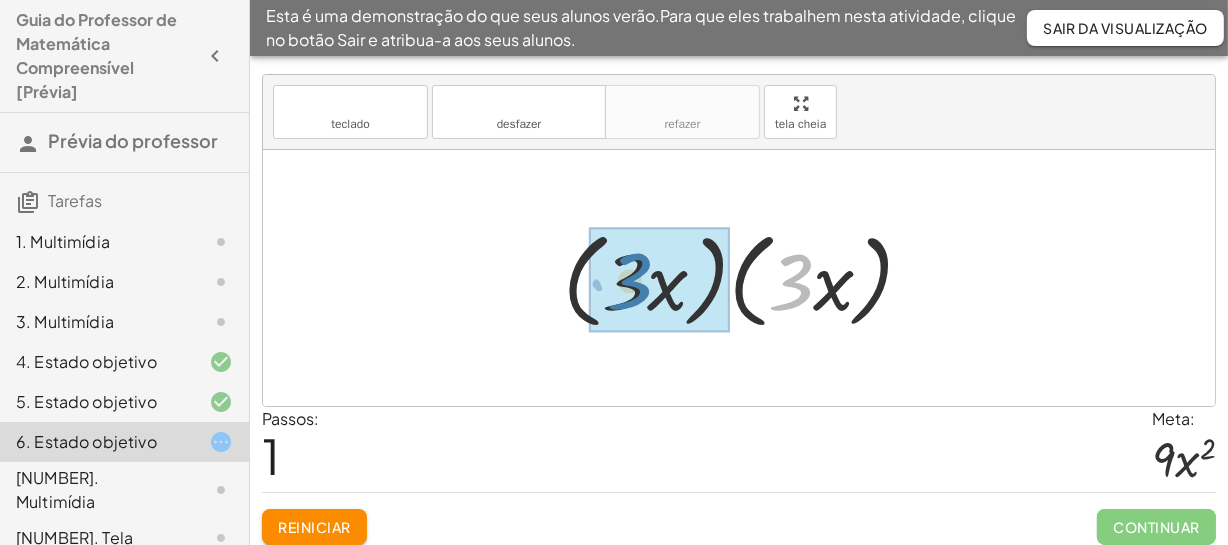 drag, startPoint x: 780, startPoint y: 302, endPoint x: 617, endPoint y: 301, distance: 163.00307 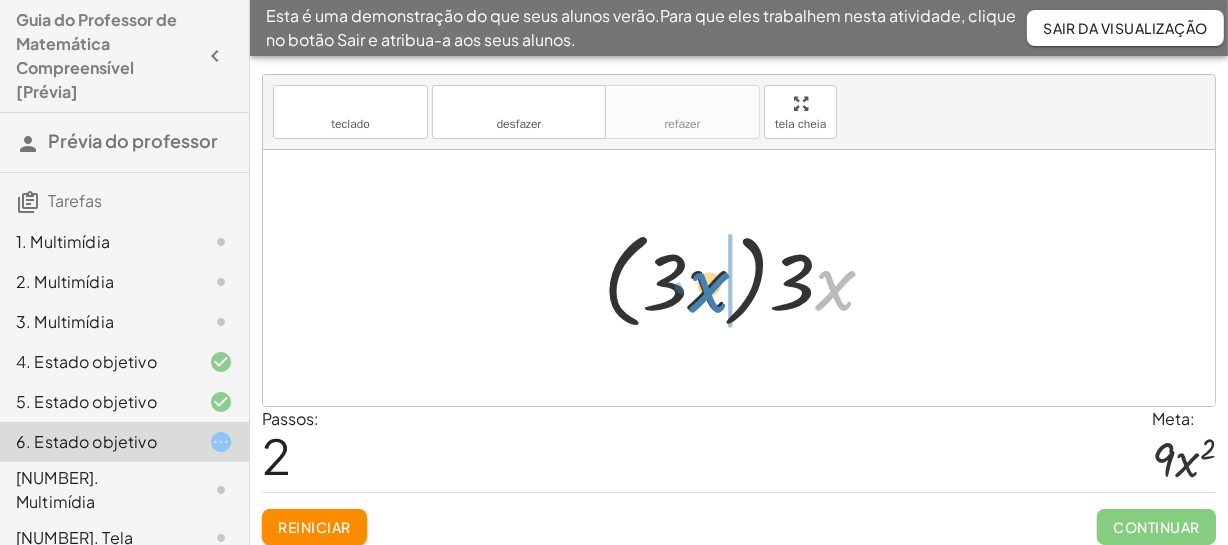 drag, startPoint x: 828, startPoint y: 290, endPoint x: 700, endPoint y: 291, distance: 128.0039 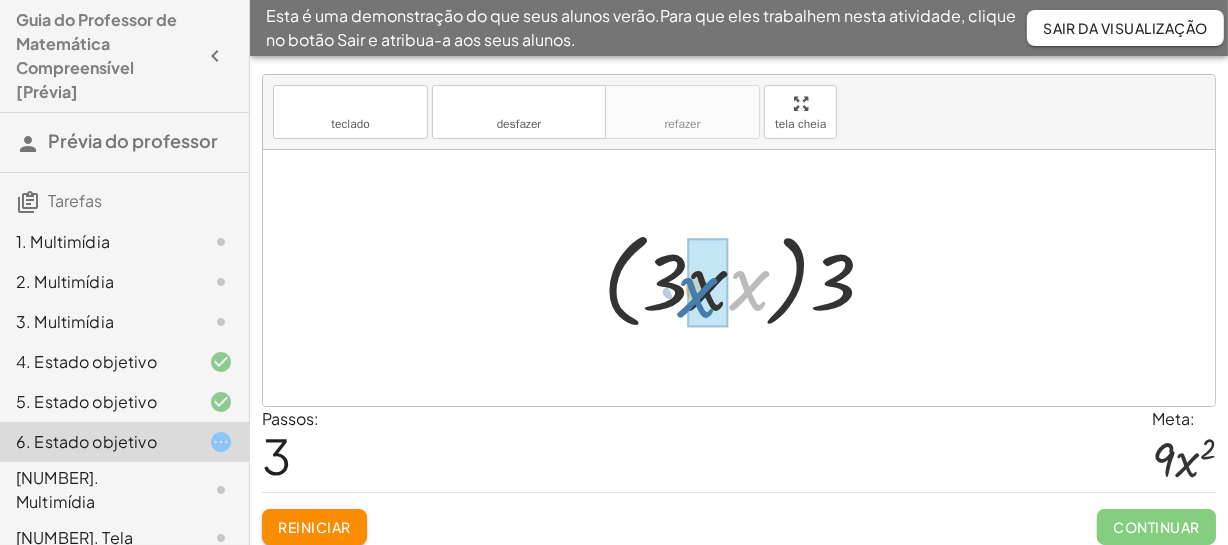 drag, startPoint x: 748, startPoint y: 283, endPoint x: 687, endPoint y: 291, distance: 61.522354 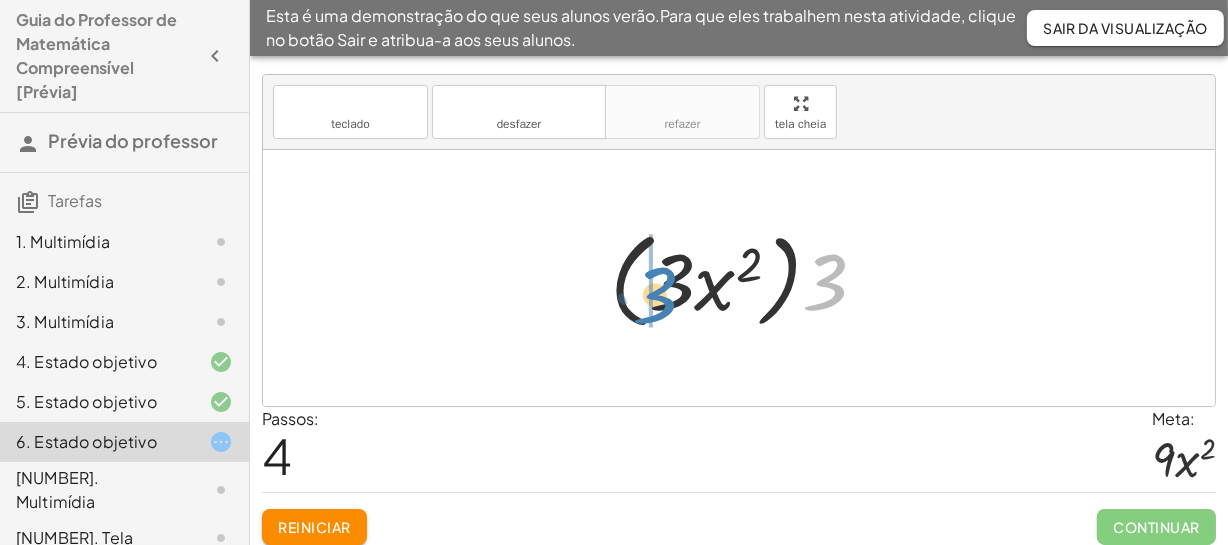 drag, startPoint x: 820, startPoint y: 297, endPoint x: 655, endPoint y: 303, distance: 165.10905 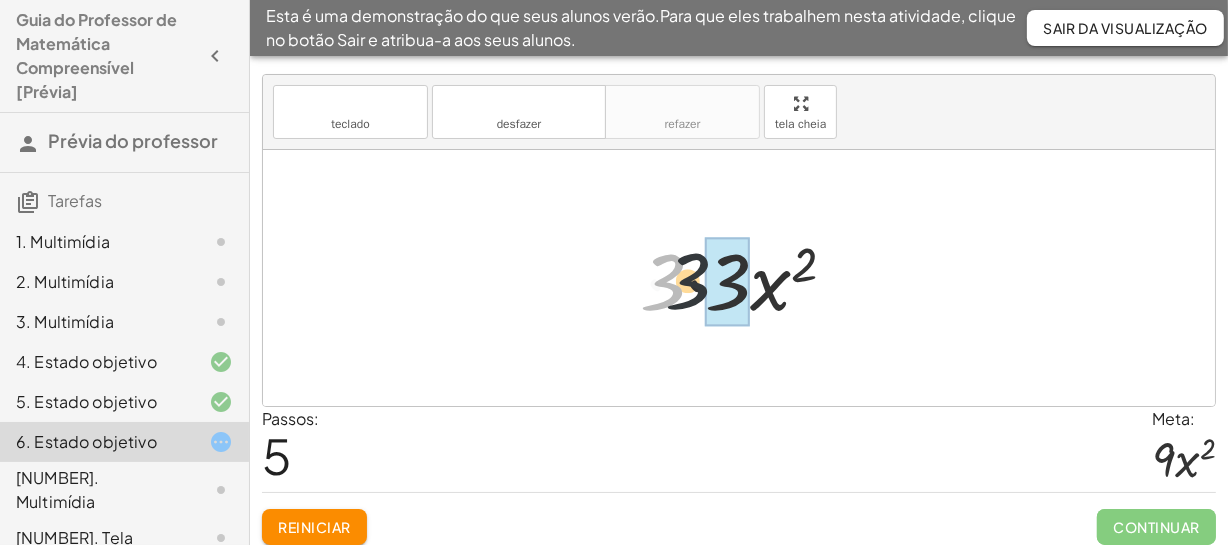 drag, startPoint x: 655, startPoint y: 303, endPoint x: 715, endPoint y: 303, distance: 60 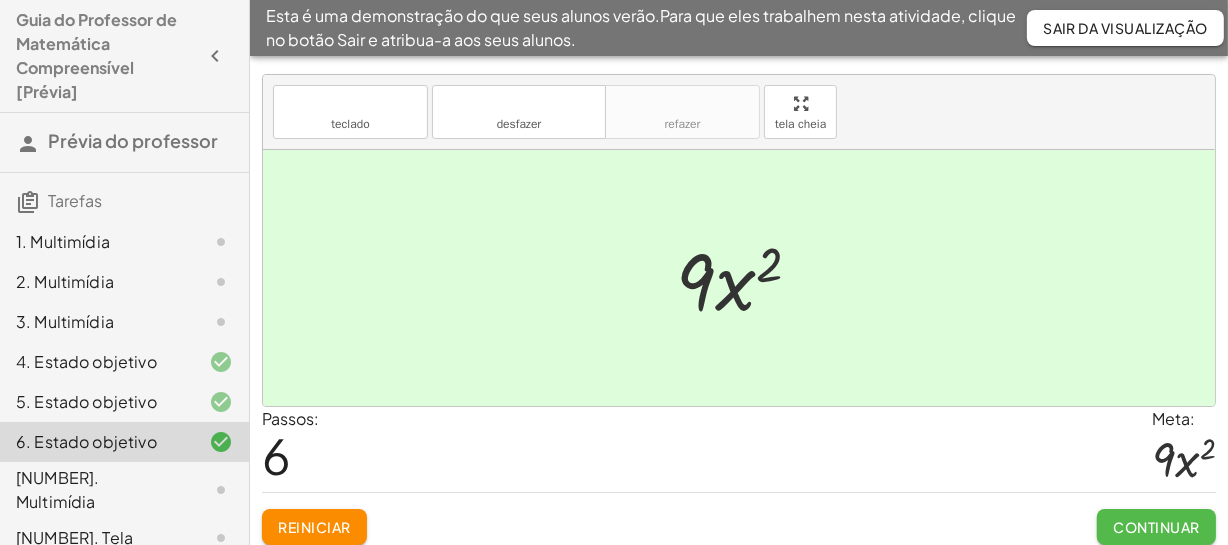 click on "Continuar" at bounding box center [1157, 527] 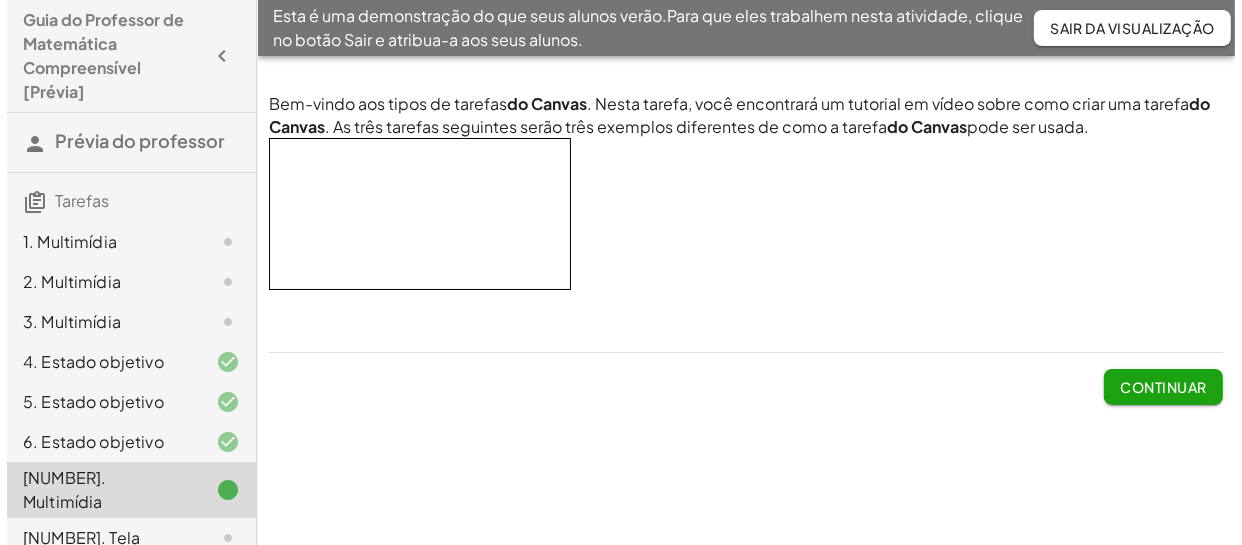scroll, scrollTop: 0, scrollLeft: 0, axis: both 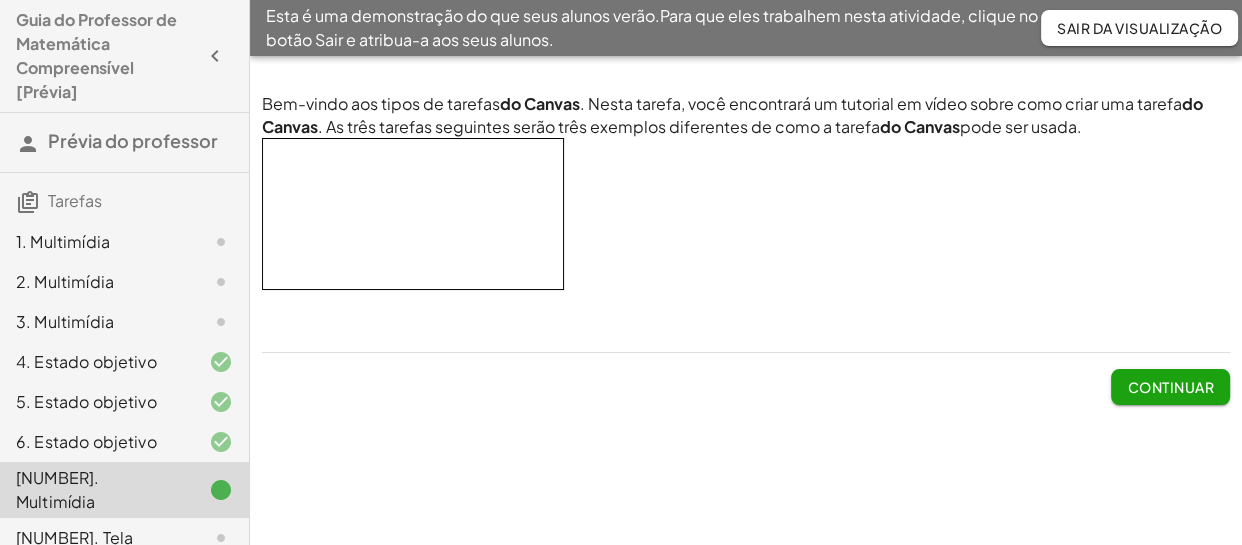 click on "Bem-vindo aos tipos de tarefas  do Canvas  . Nesta tarefa, você encontrará um tutorial em vídeo sobre como criar uma tarefa  do Canvas  . As três tarefas seguintes serão três exemplos diferentes de como a tarefa  do Canvas  pode ser usada." at bounding box center (746, 214) 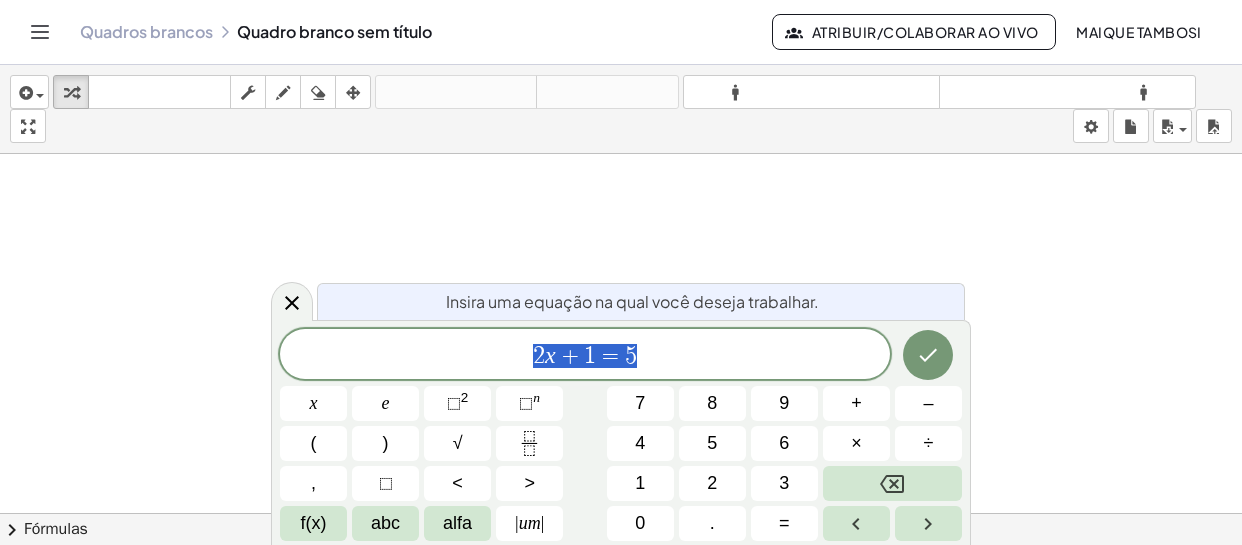 scroll, scrollTop: 0, scrollLeft: 0, axis: both 